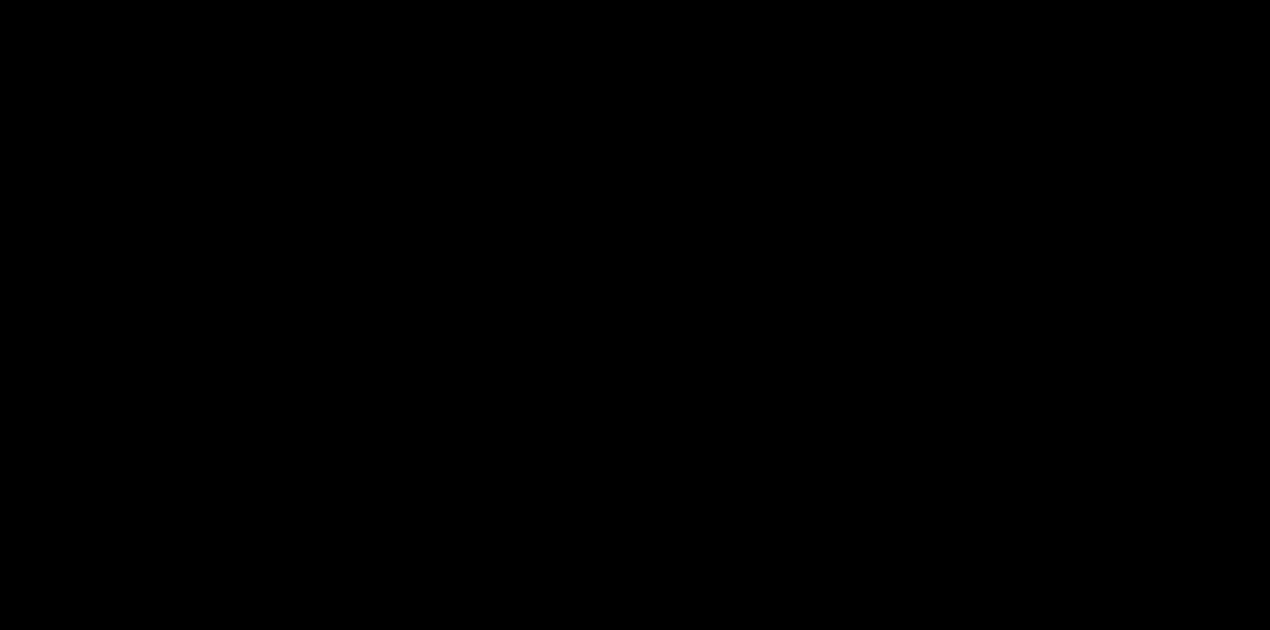 scroll, scrollTop: 133, scrollLeft: 0, axis: vertical 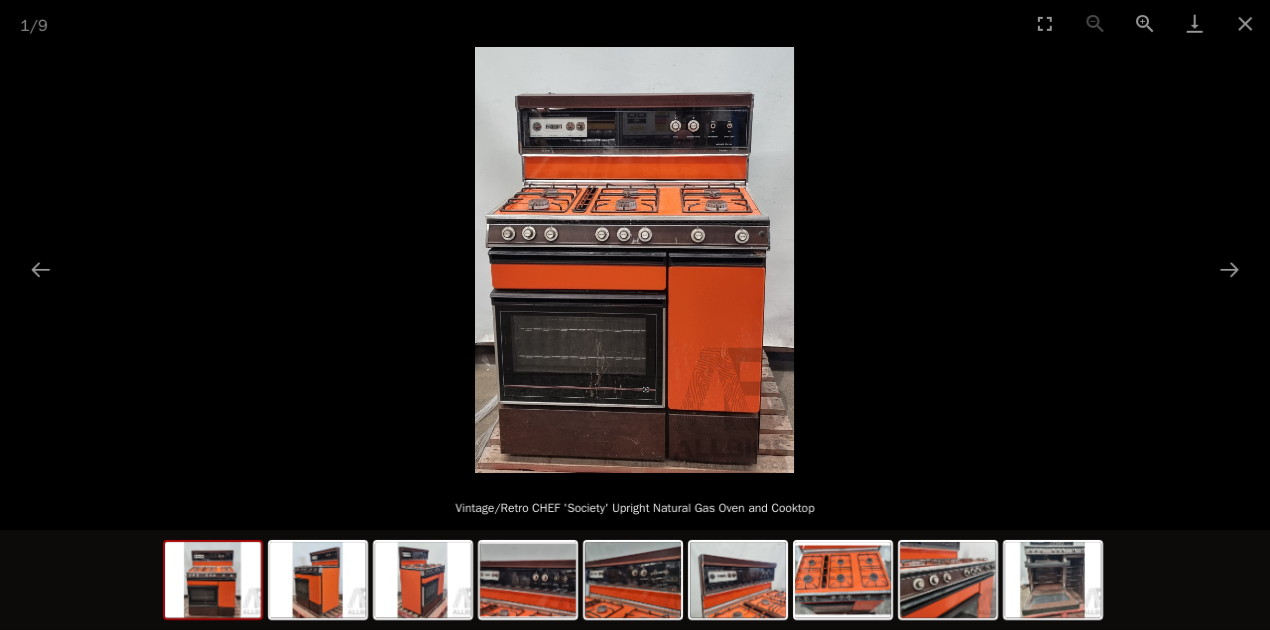 click at bounding box center [634, 260] 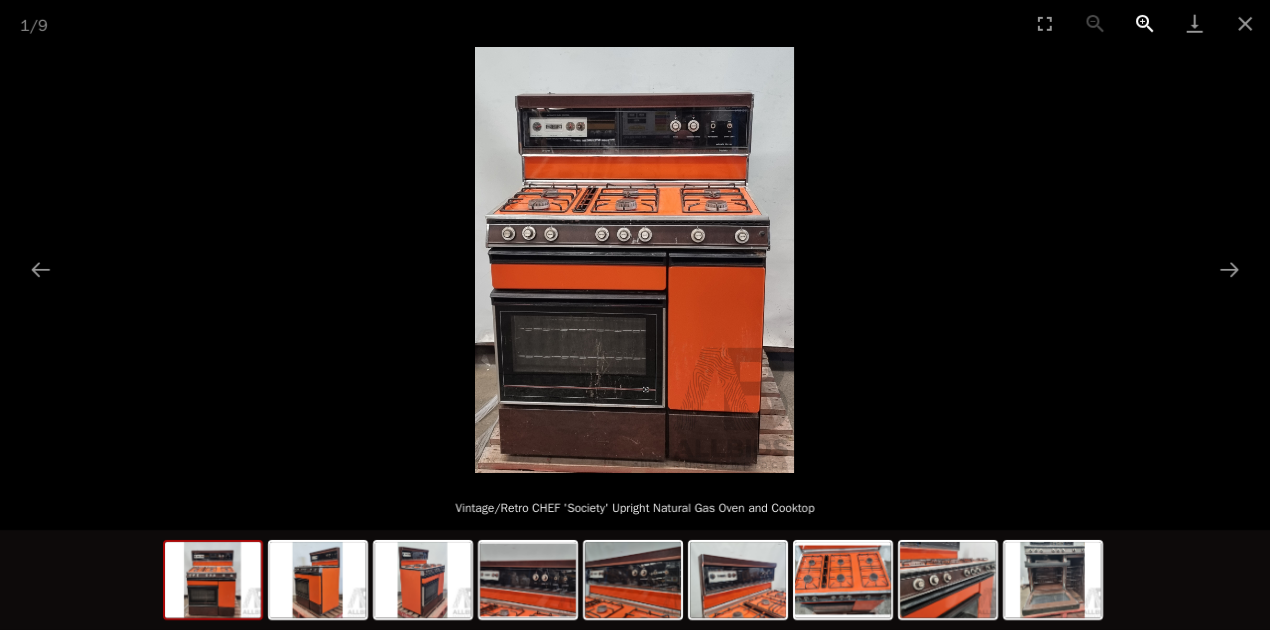 click at bounding box center (1145, 23) 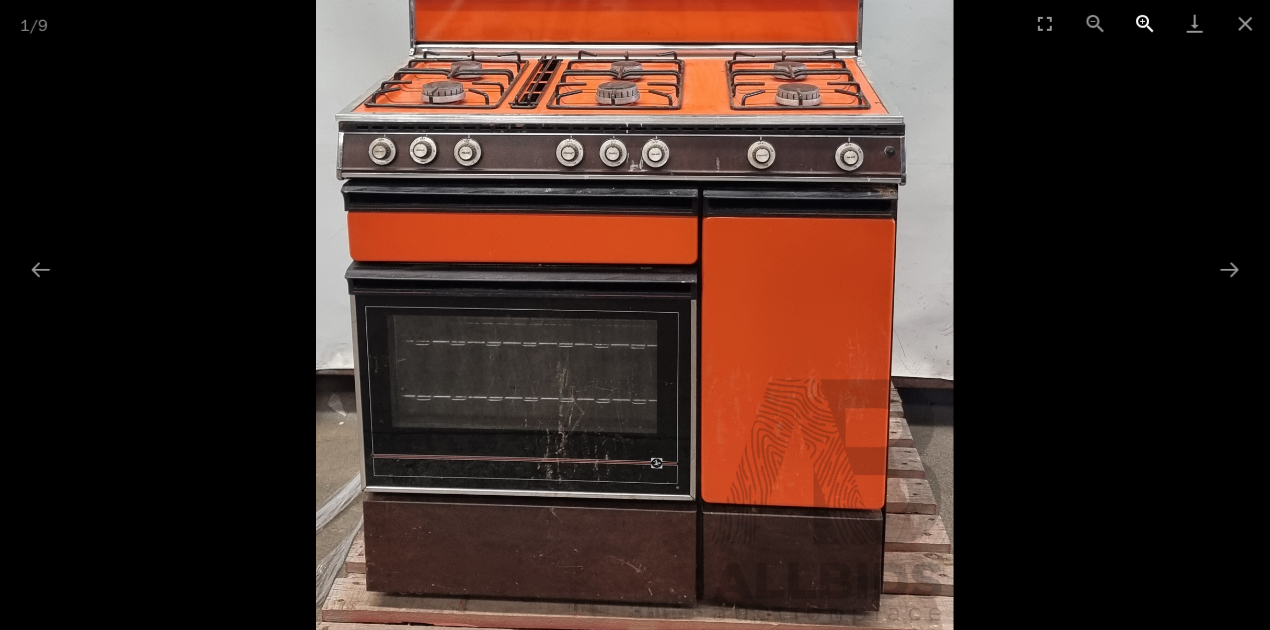 click at bounding box center [1145, 23] 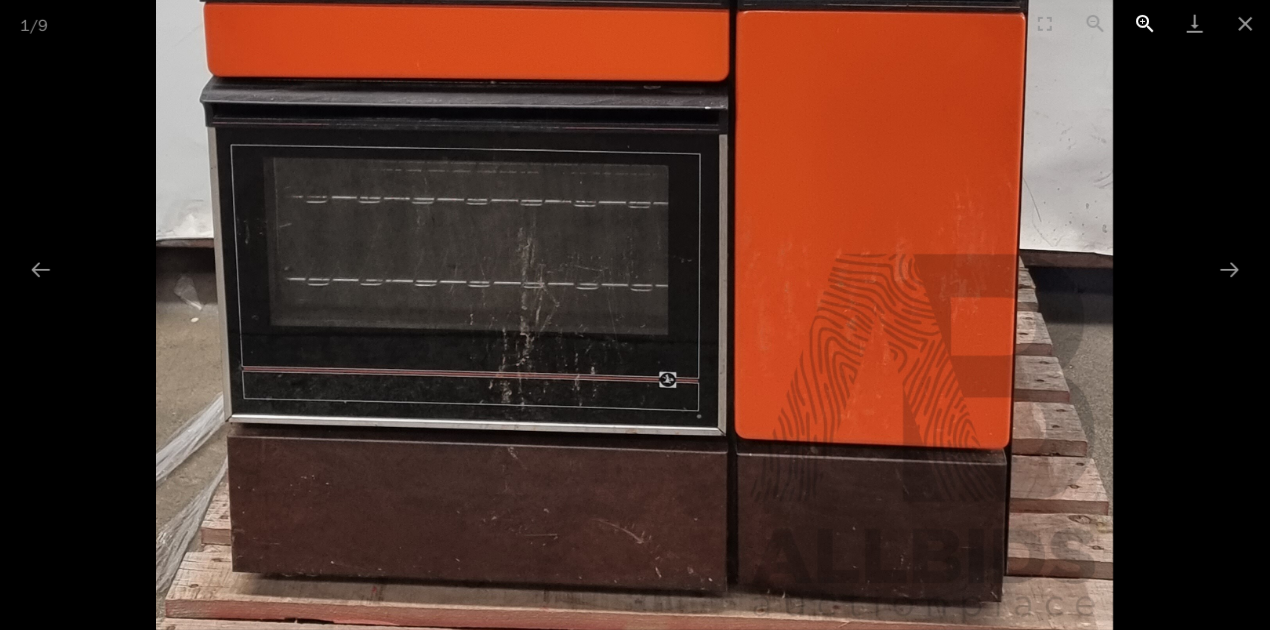 click at bounding box center [1145, 23] 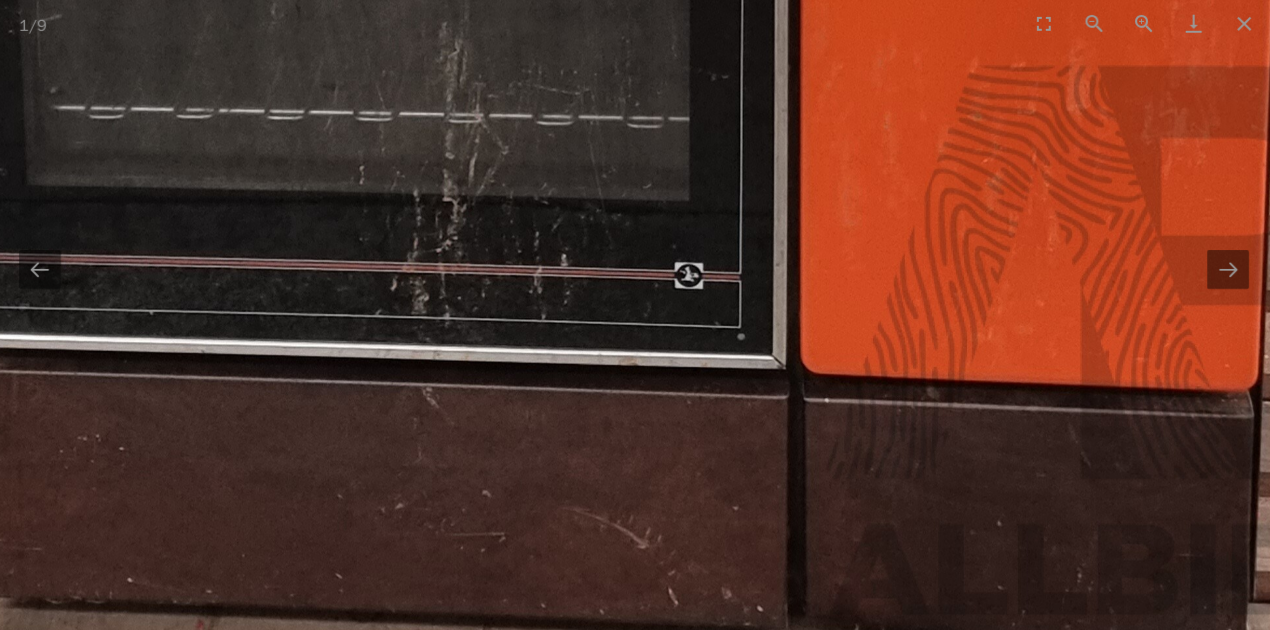 drag, startPoint x: 594, startPoint y: 169, endPoint x: 608, endPoint y: 611, distance: 442.22165 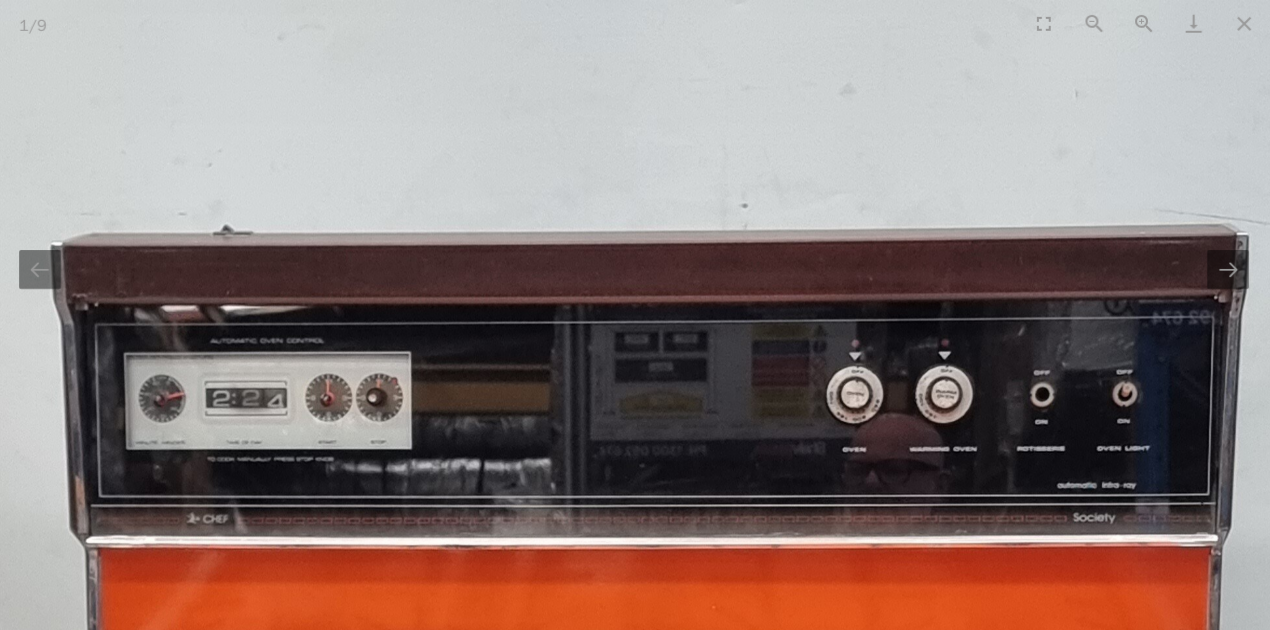 scroll, scrollTop: 0, scrollLeft: 2, axis: horizontal 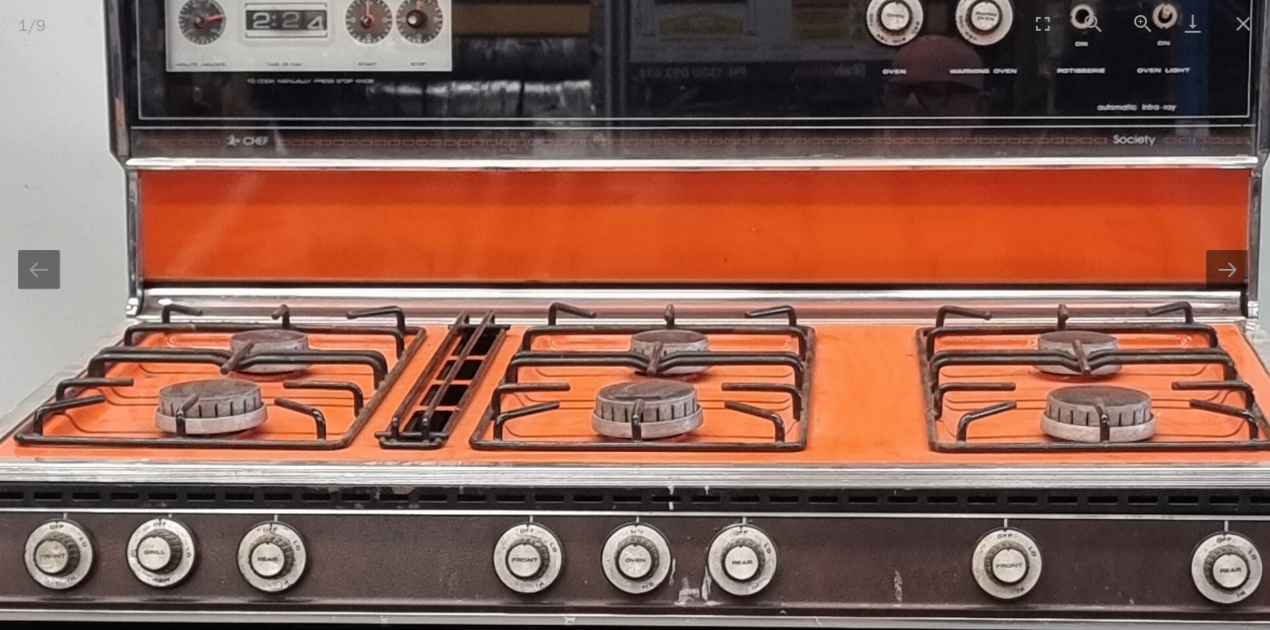 drag, startPoint x: 660, startPoint y: 502, endPoint x: 701, endPoint y: 124, distance: 380.21704 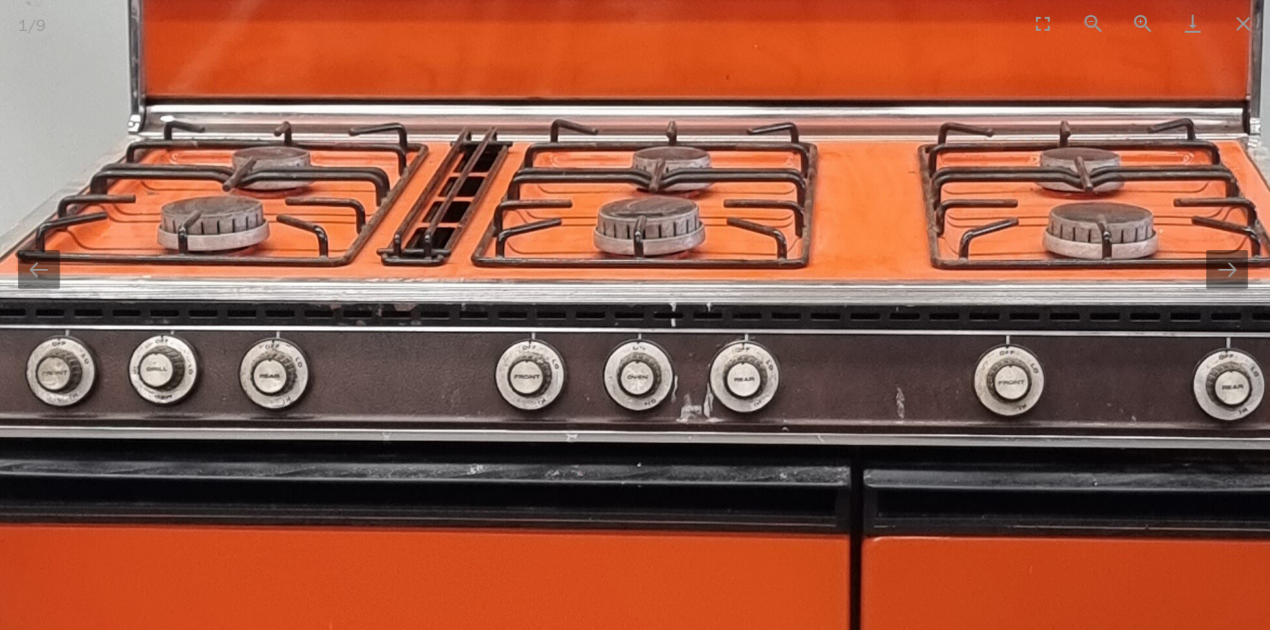 scroll, scrollTop: 0, scrollLeft: 2, axis: horizontal 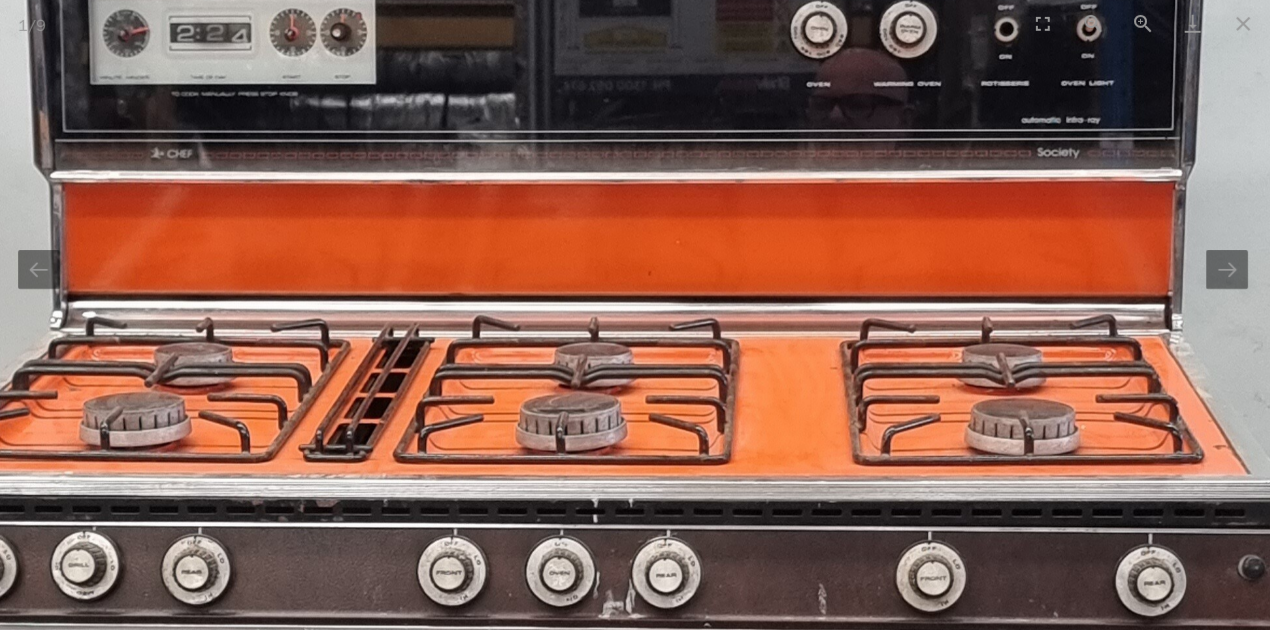 drag, startPoint x: 925, startPoint y: 272, endPoint x: 929, endPoint y: 250, distance: 22.36068 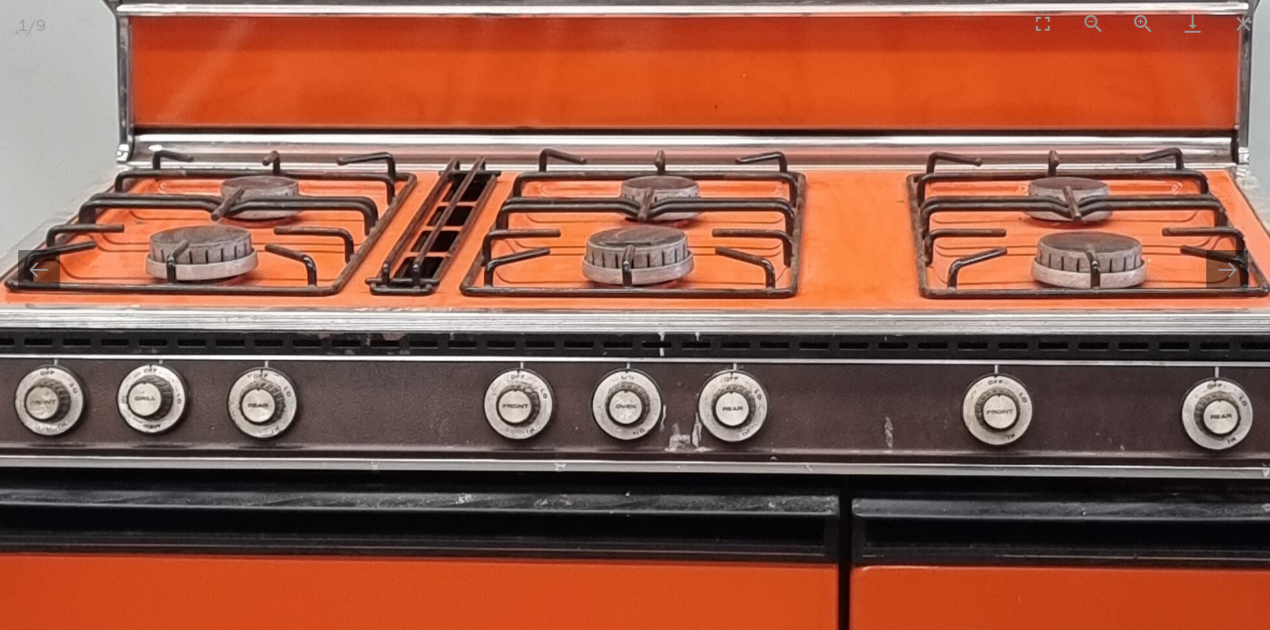 scroll, scrollTop: 0, scrollLeft: 3, axis: horizontal 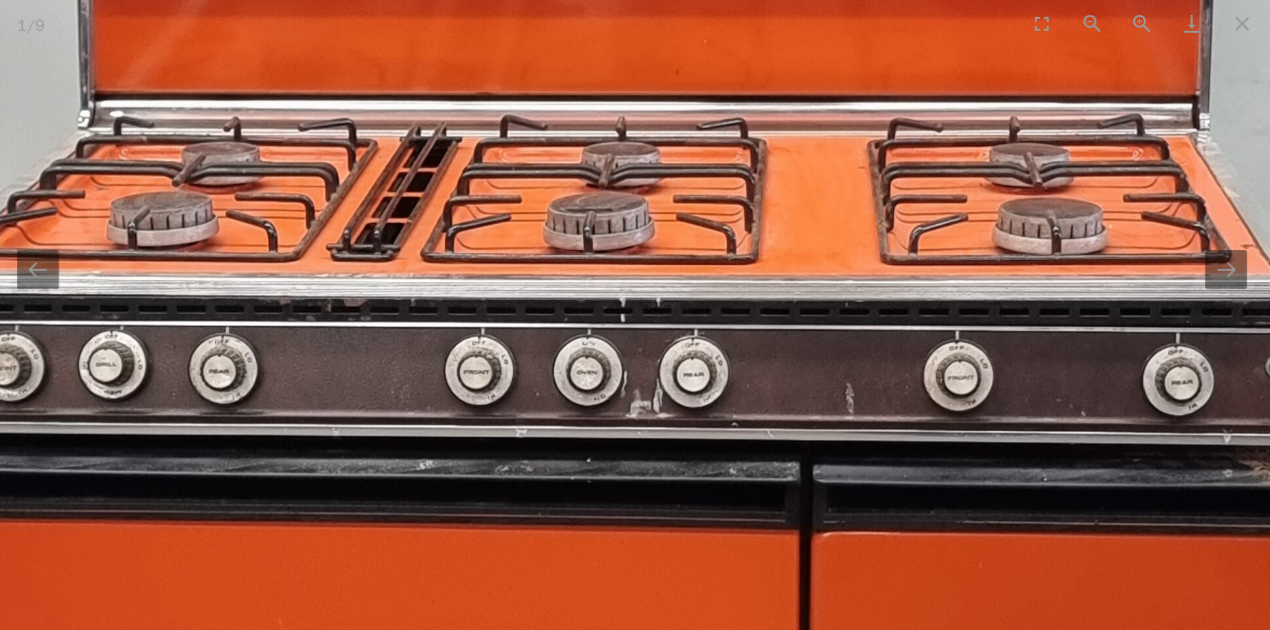 drag, startPoint x: 586, startPoint y: 434, endPoint x: 548, endPoint y: 400, distance: 50.990196 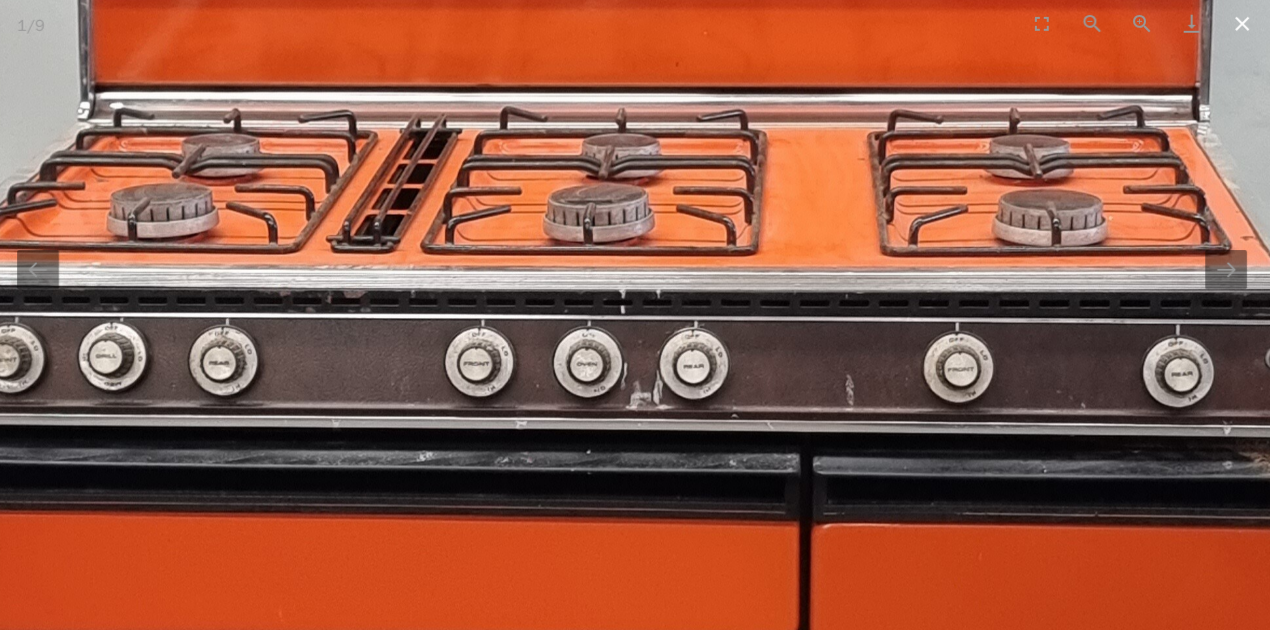 click at bounding box center [1242, 23] 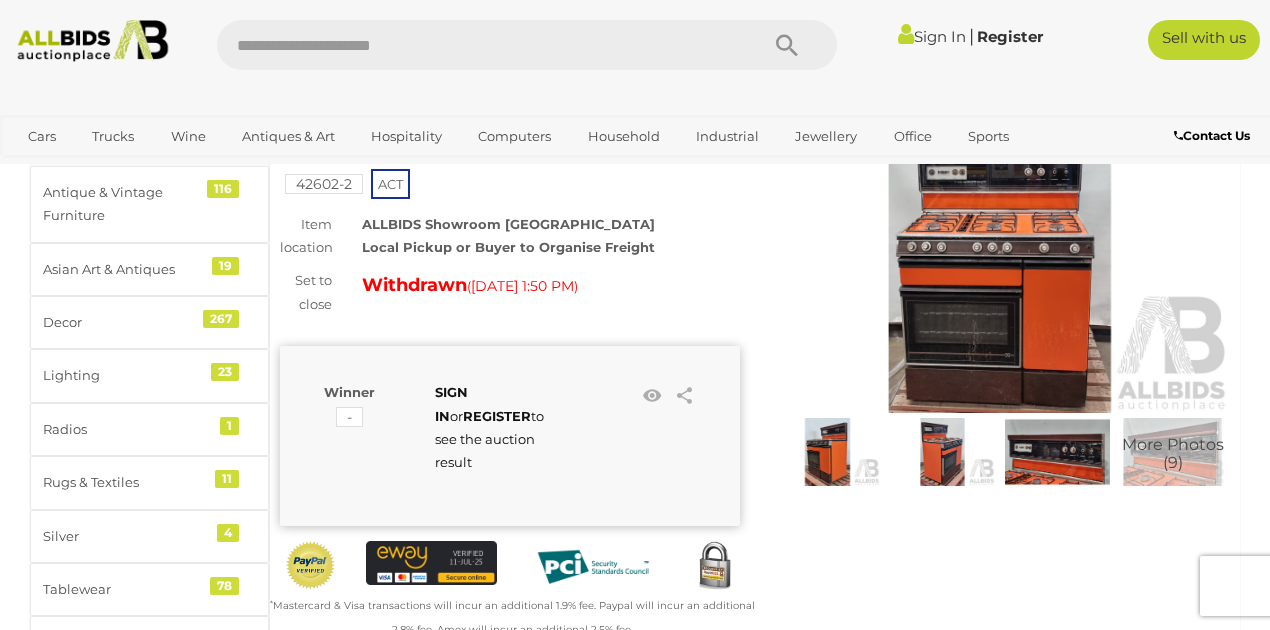 click at bounding box center [1000, 265] 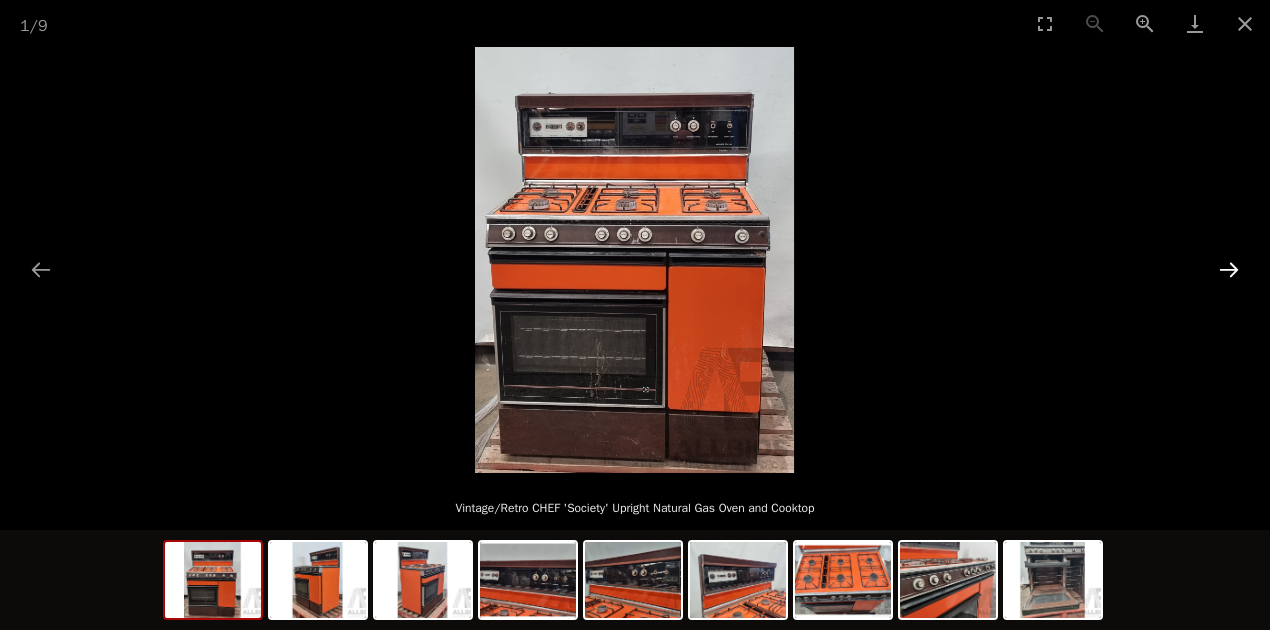 click at bounding box center (1229, 269) 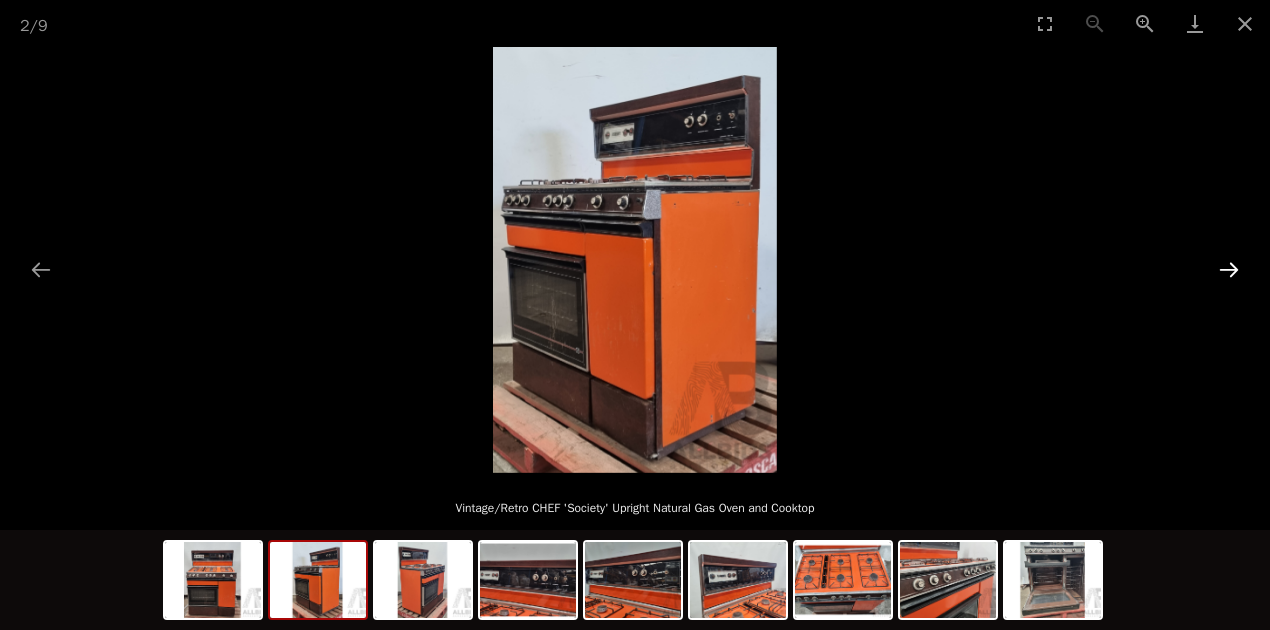 click at bounding box center [1229, 269] 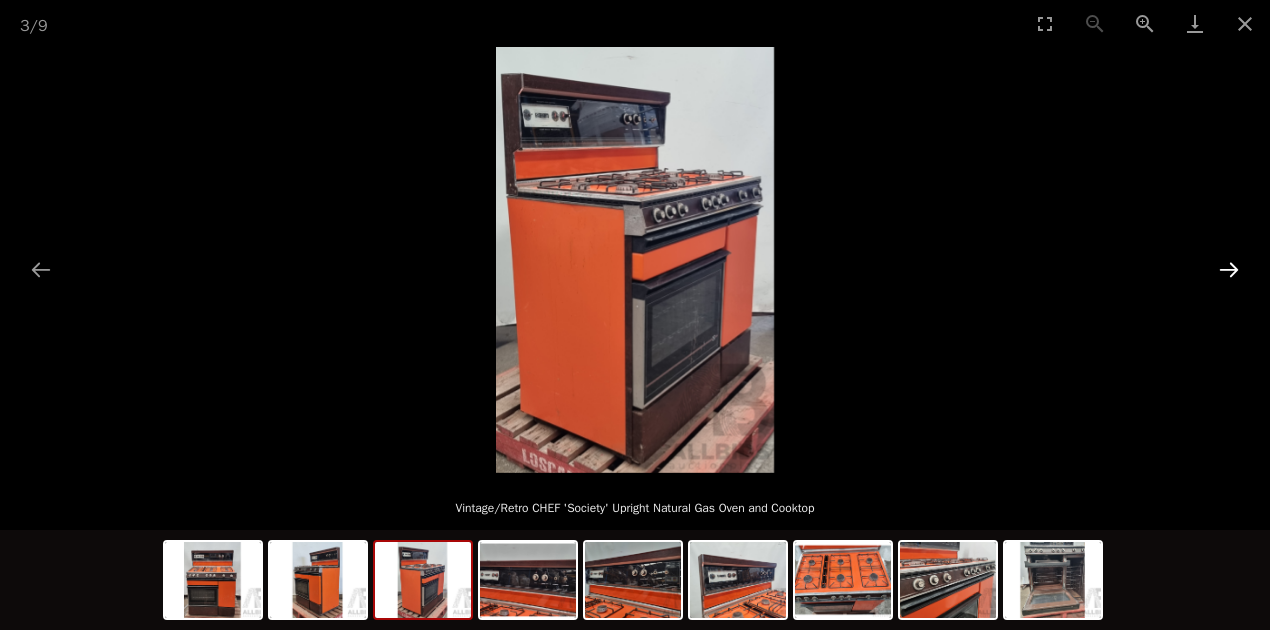 click at bounding box center (1229, 269) 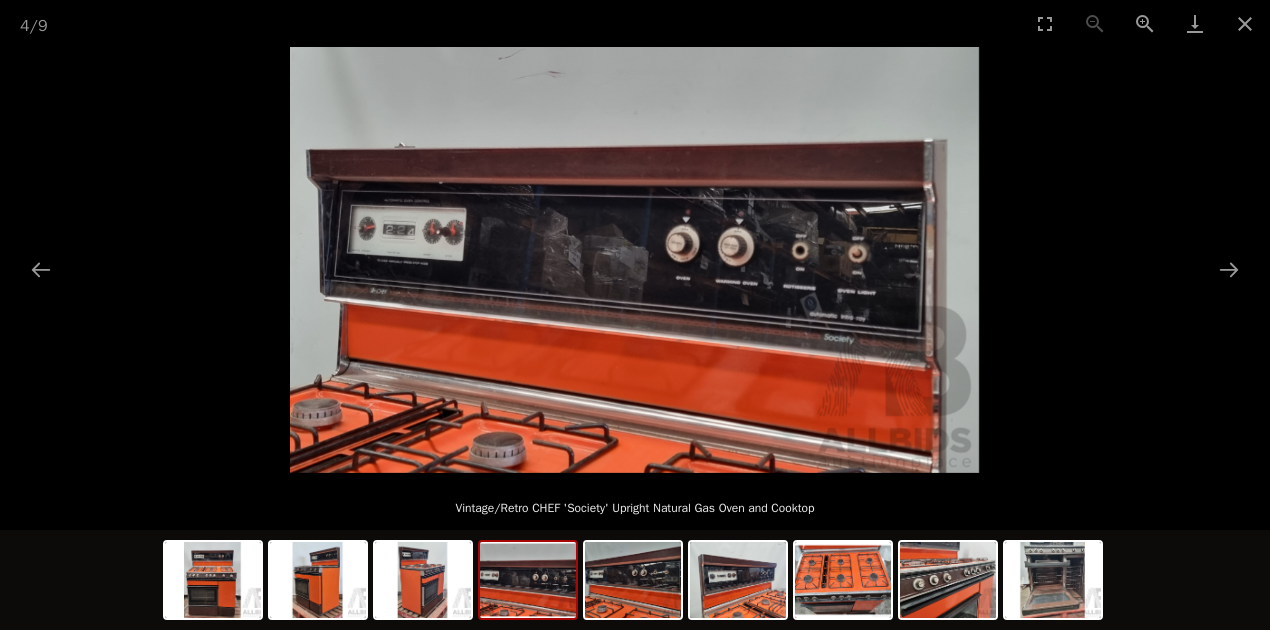 click at bounding box center [634, 260] 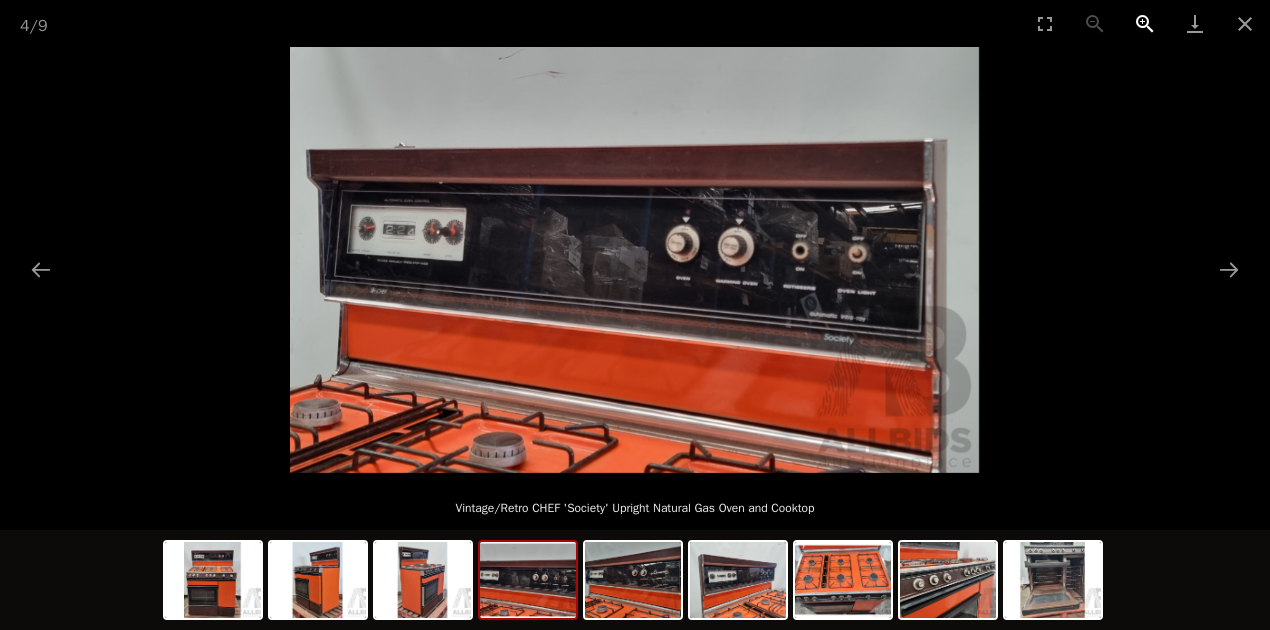 click at bounding box center [1145, 23] 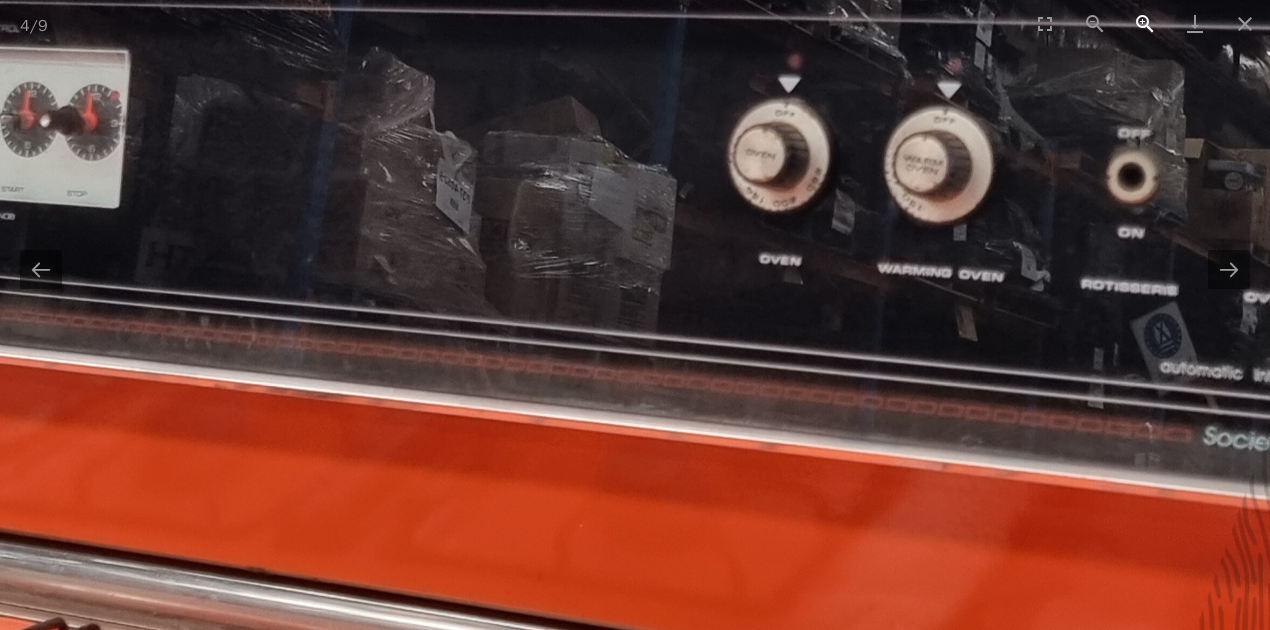 click at bounding box center (1145, 23) 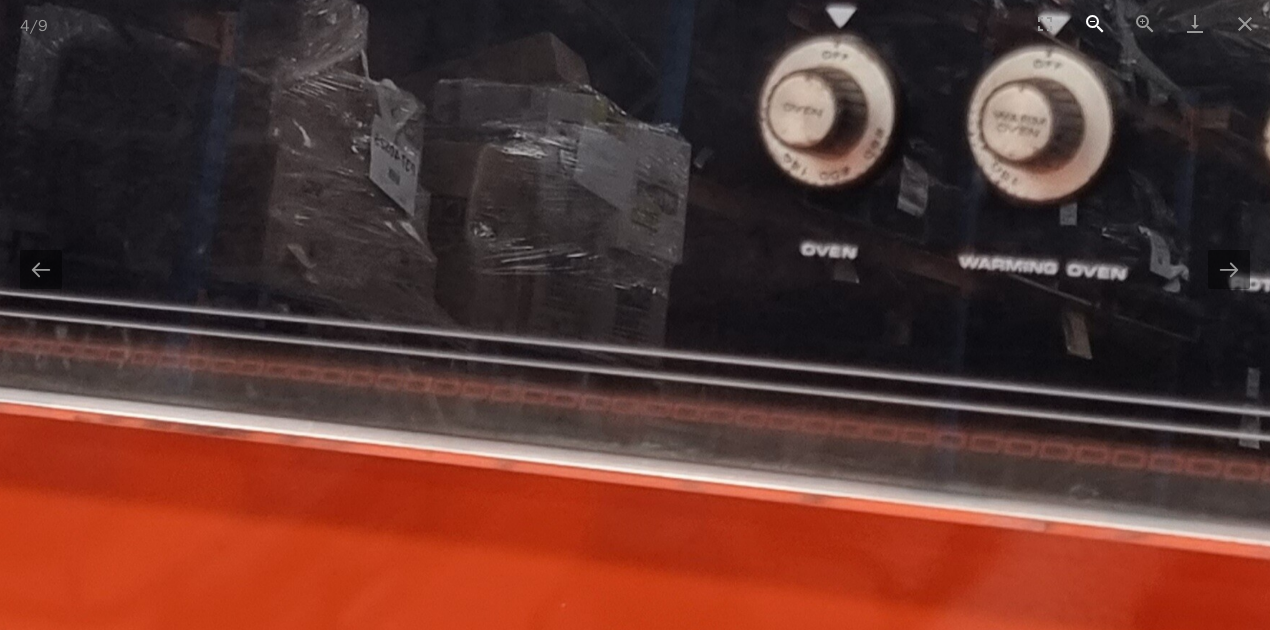 click at bounding box center (1095, 23) 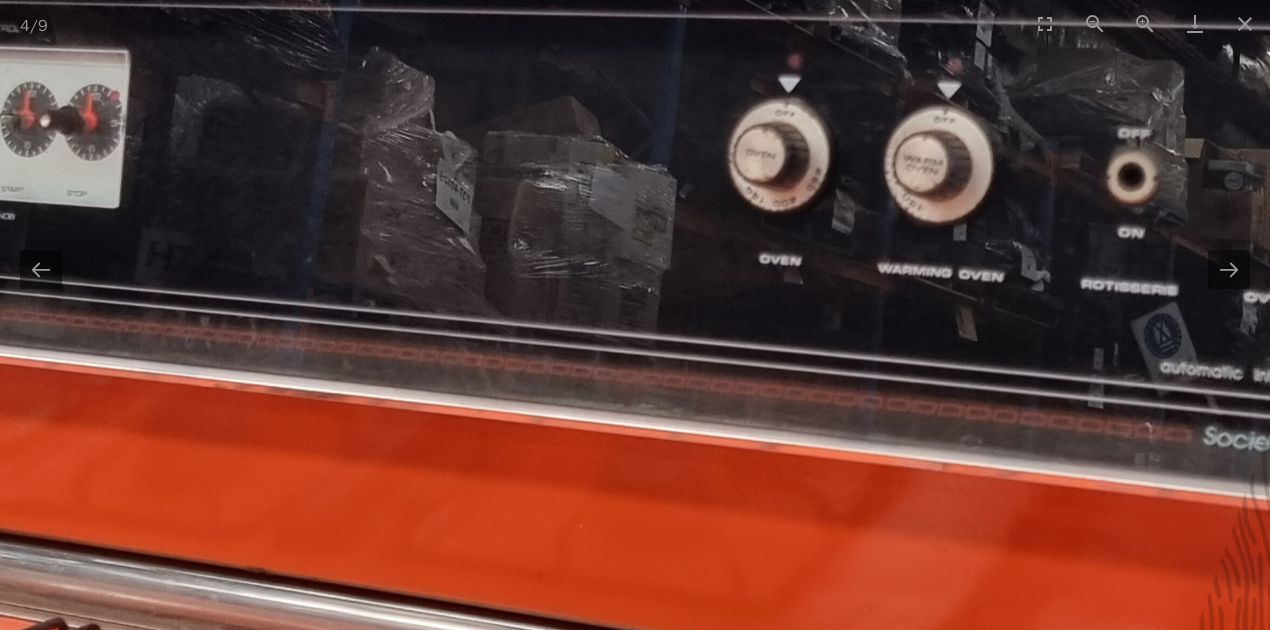 scroll, scrollTop: 0, scrollLeft: 1, axis: horizontal 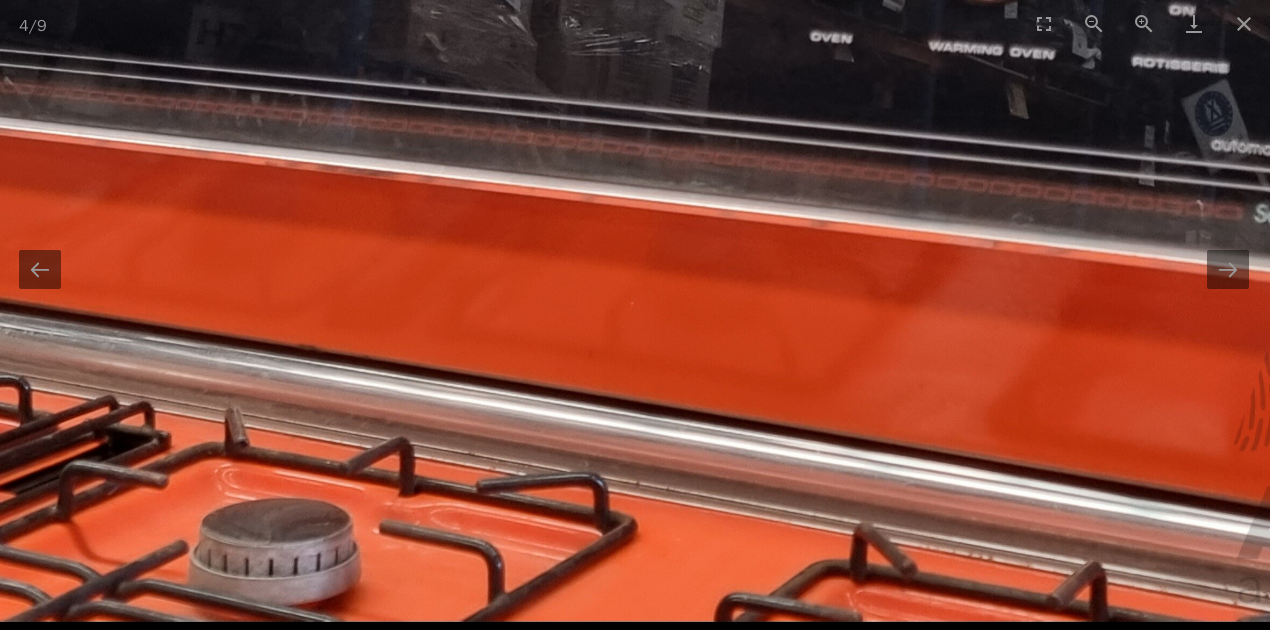 drag, startPoint x: 790, startPoint y: 475, endPoint x: 852, endPoint y: 128, distance: 352.4954 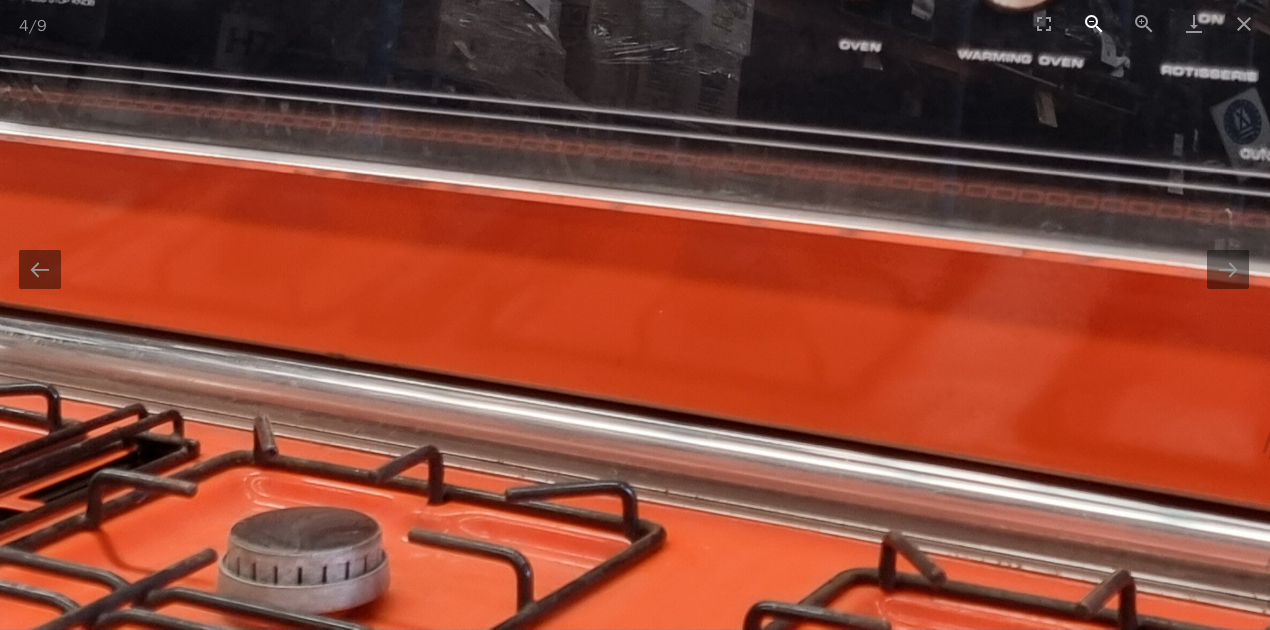 click at bounding box center (1094, 23) 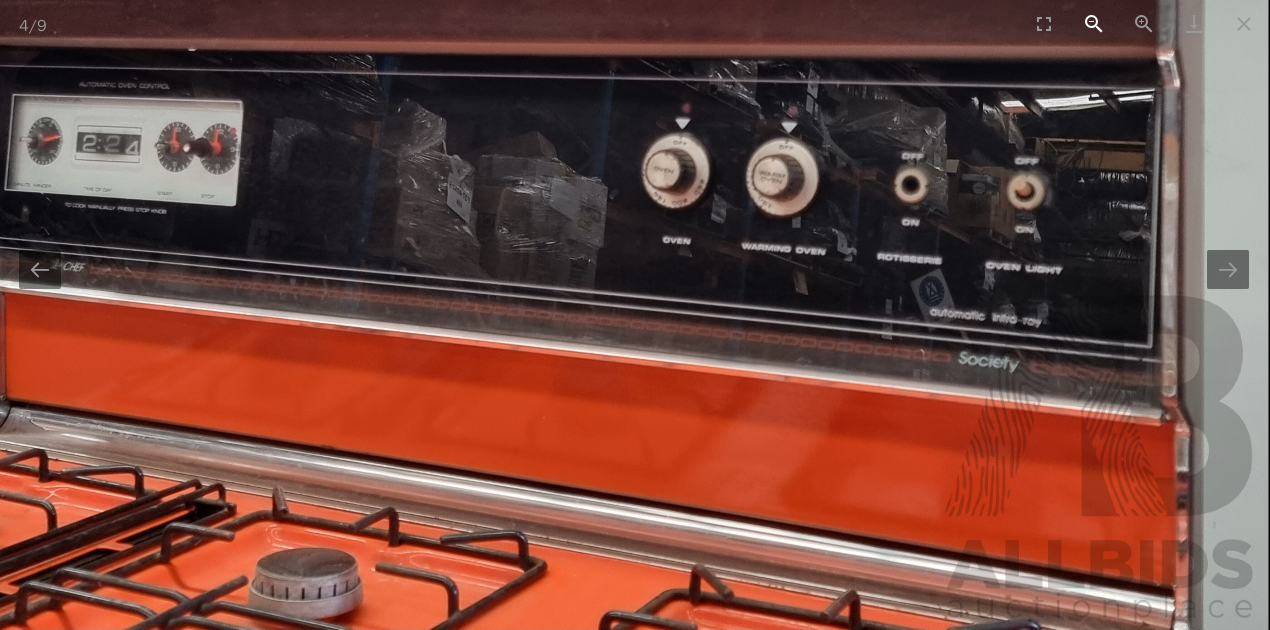 click at bounding box center [1094, 23] 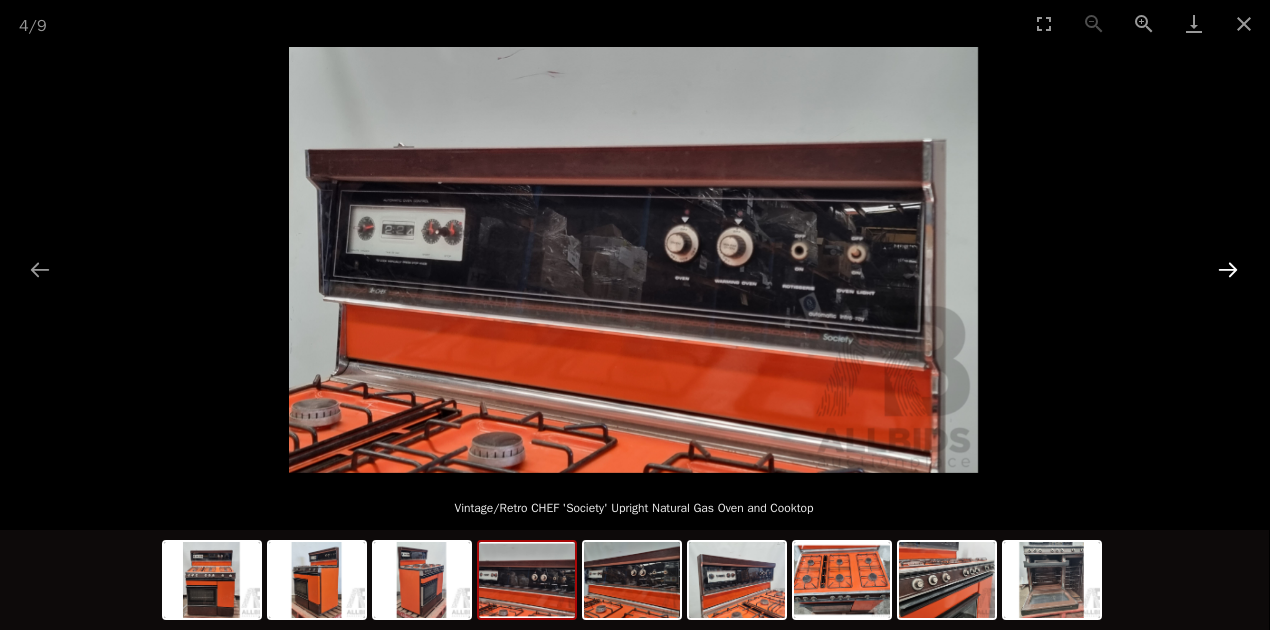 click at bounding box center [1228, 269] 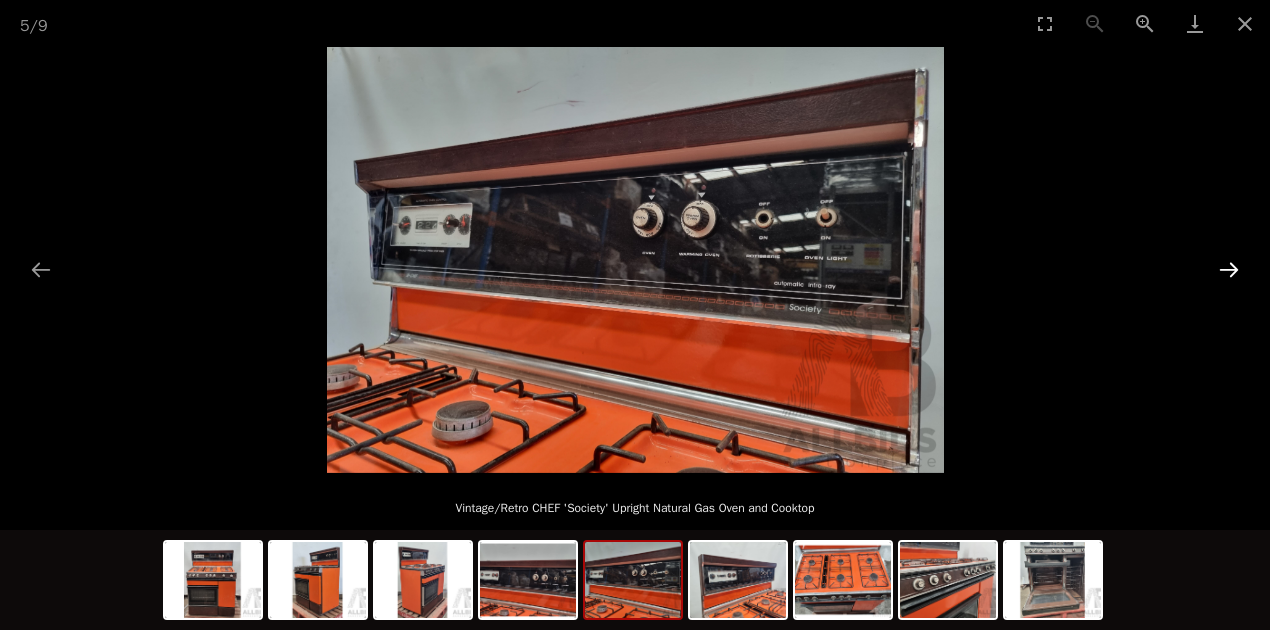 scroll, scrollTop: 0, scrollLeft: 0, axis: both 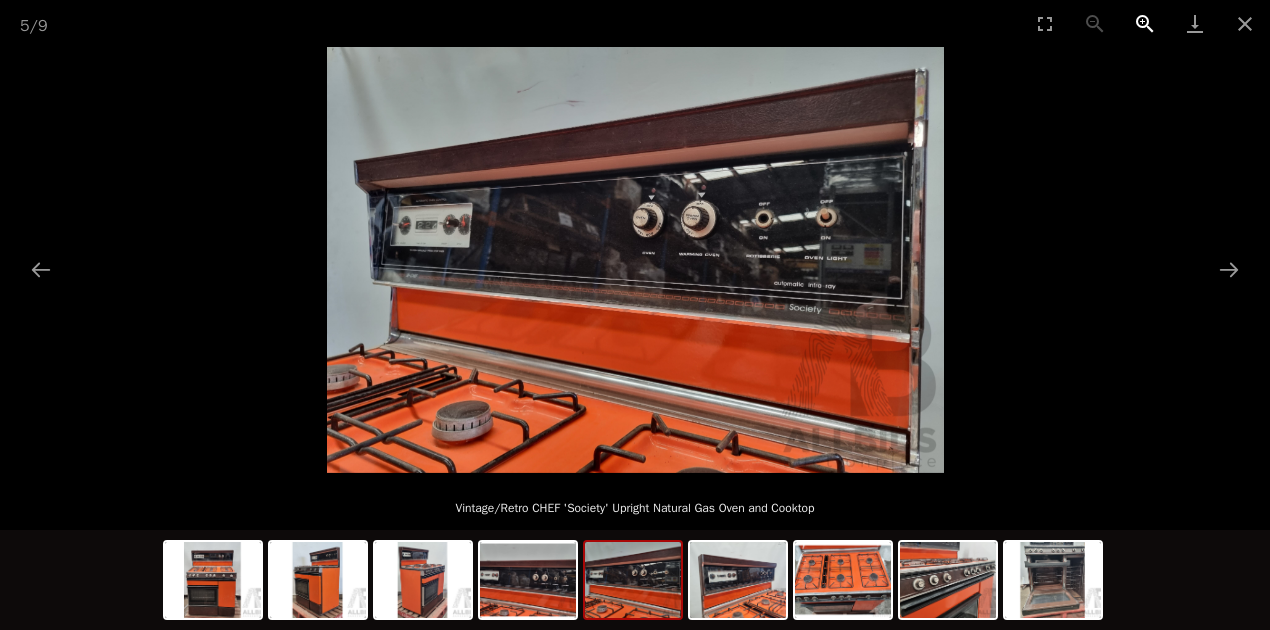 click at bounding box center (1145, 23) 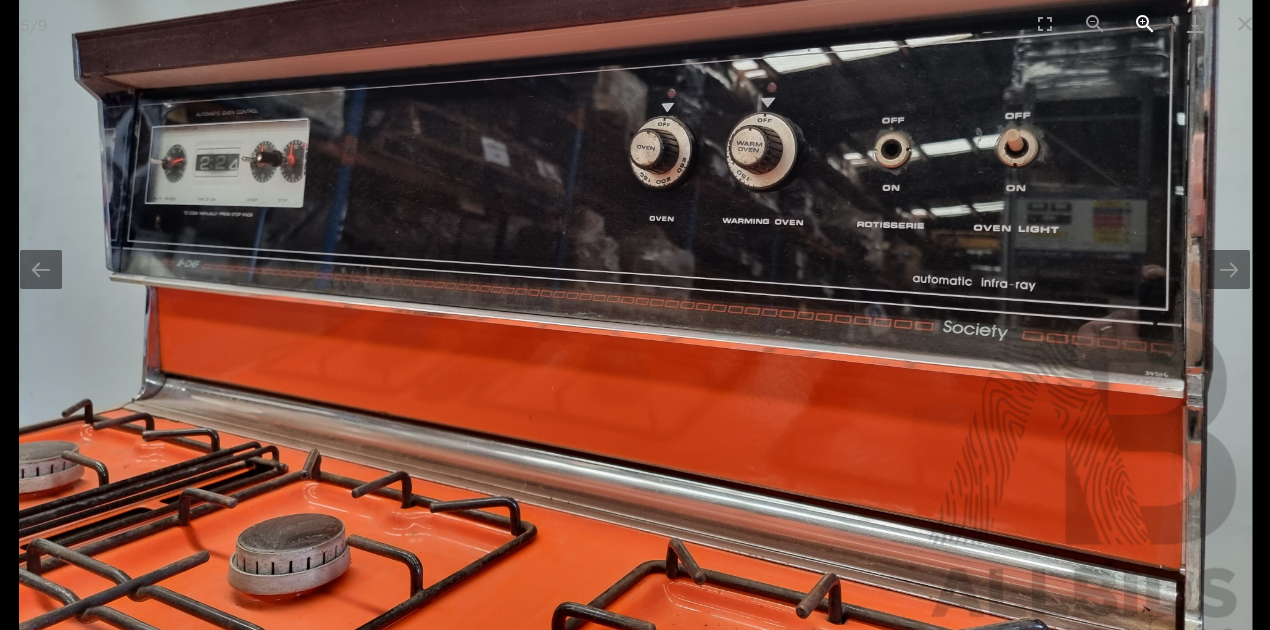 click at bounding box center (1145, 23) 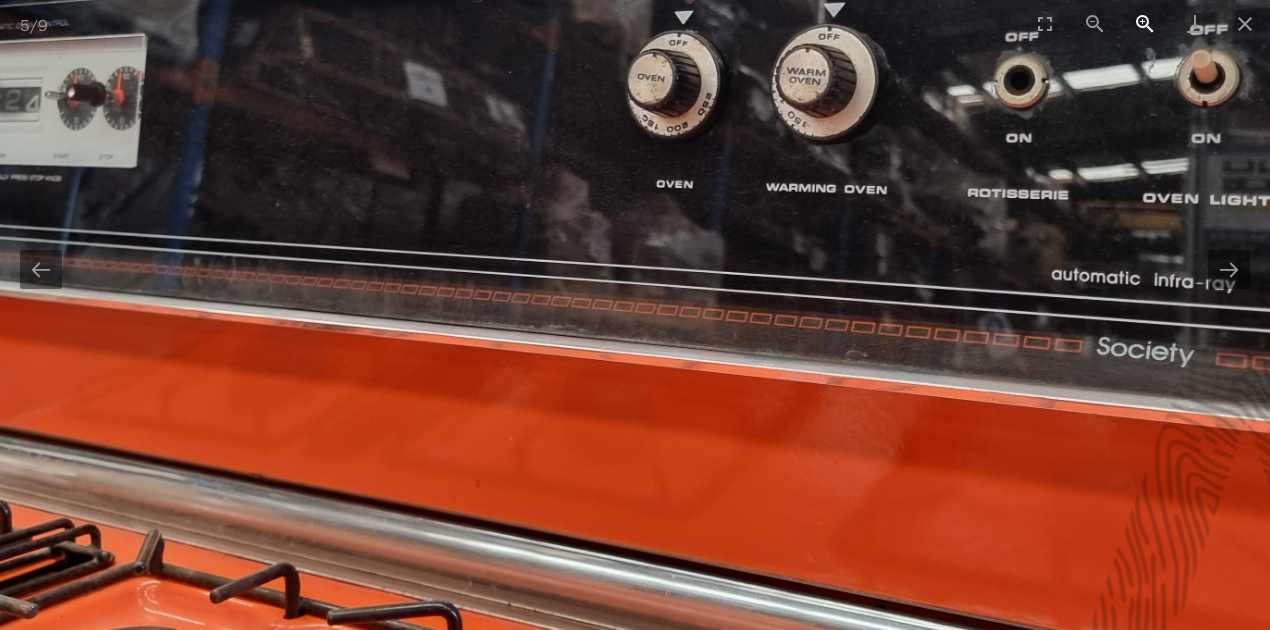 click at bounding box center [1145, 23] 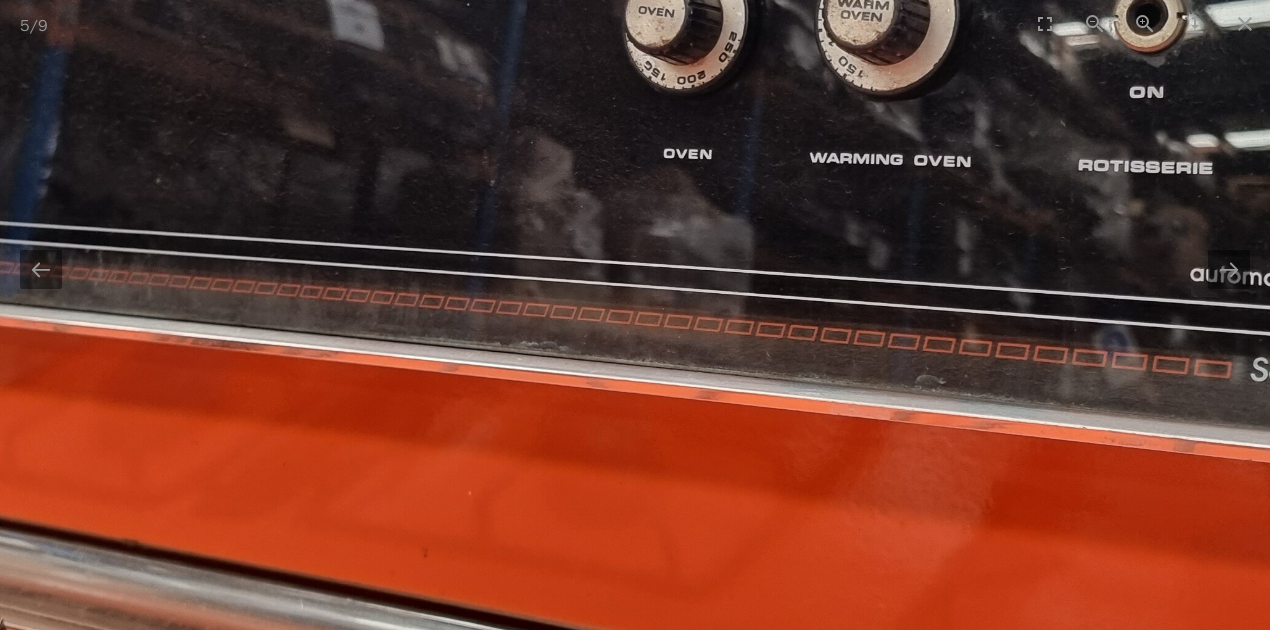 scroll, scrollTop: 0, scrollLeft: 0, axis: both 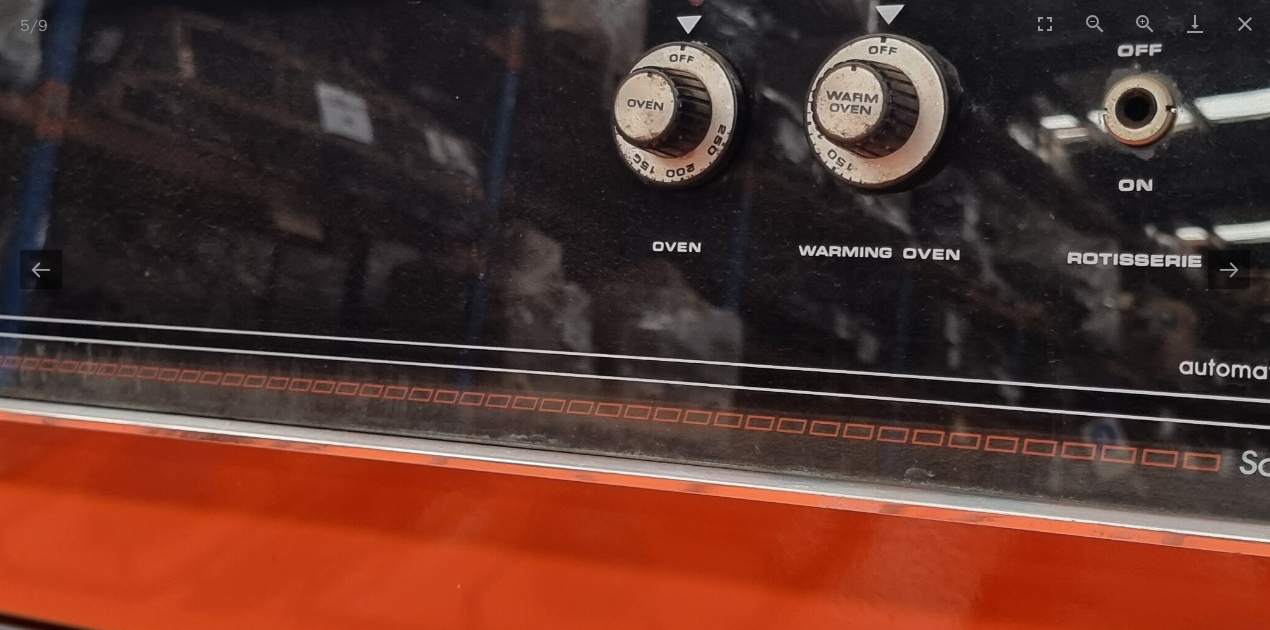 drag, startPoint x: 715, startPoint y: 143, endPoint x: 704, endPoint y: 240, distance: 97.62172 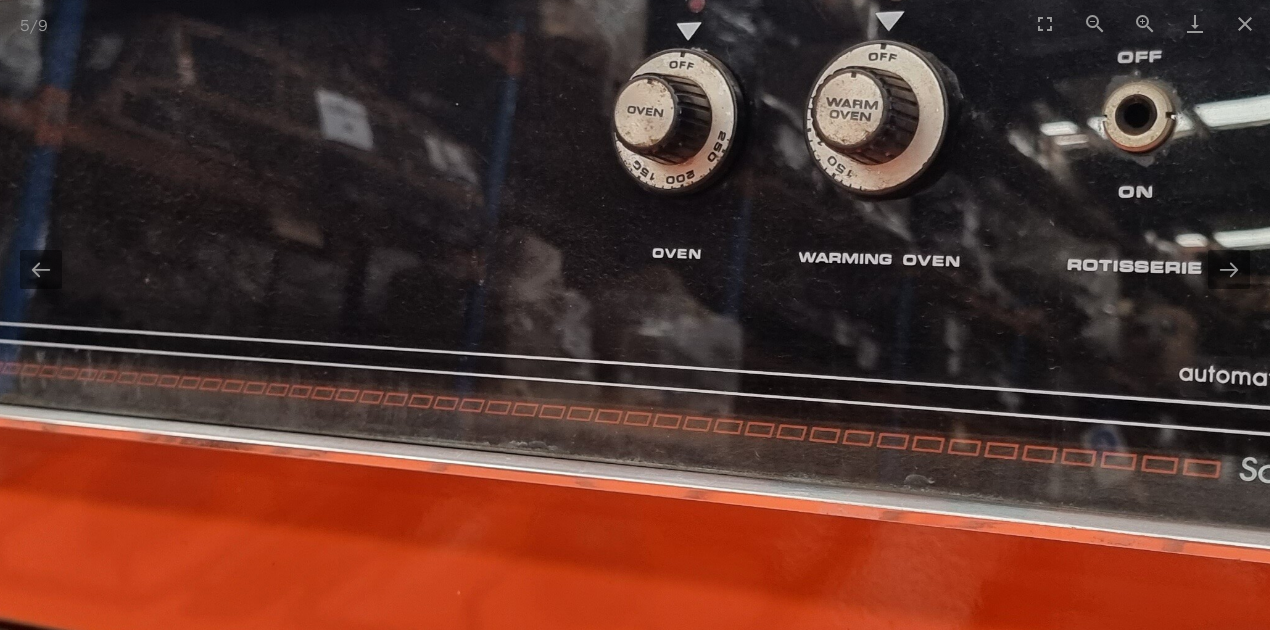 scroll, scrollTop: 0, scrollLeft: 1, axis: horizontal 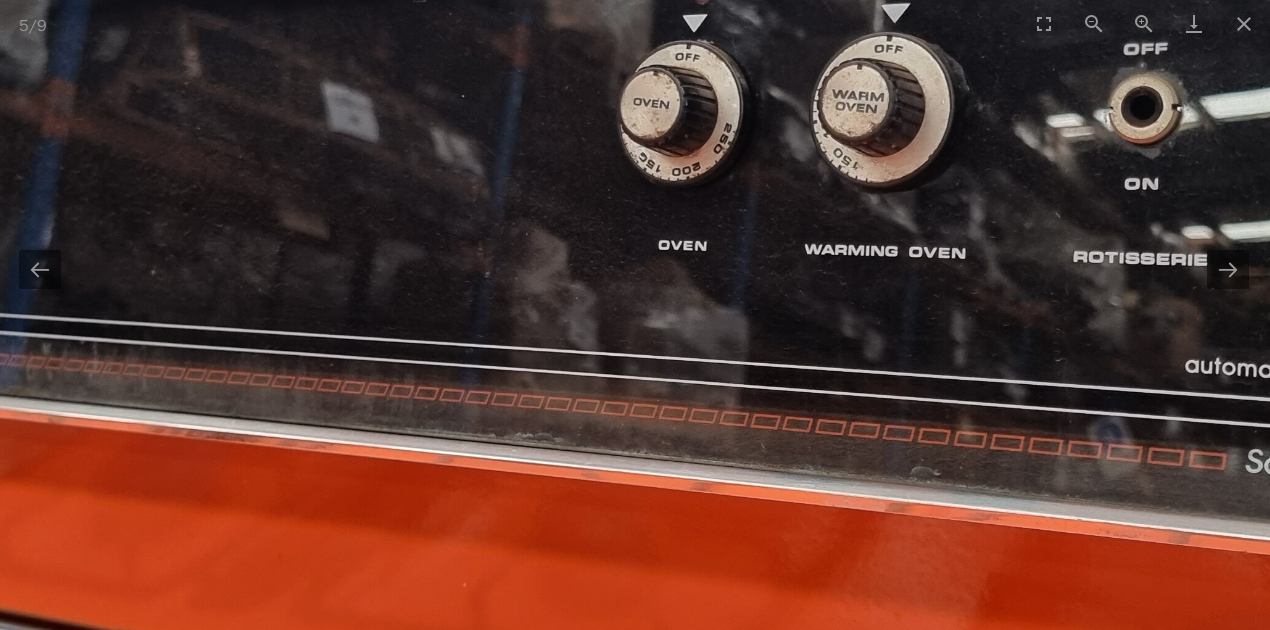 drag, startPoint x: 764, startPoint y: 442, endPoint x: 861, endPoint y: 101, distance: 354.52786 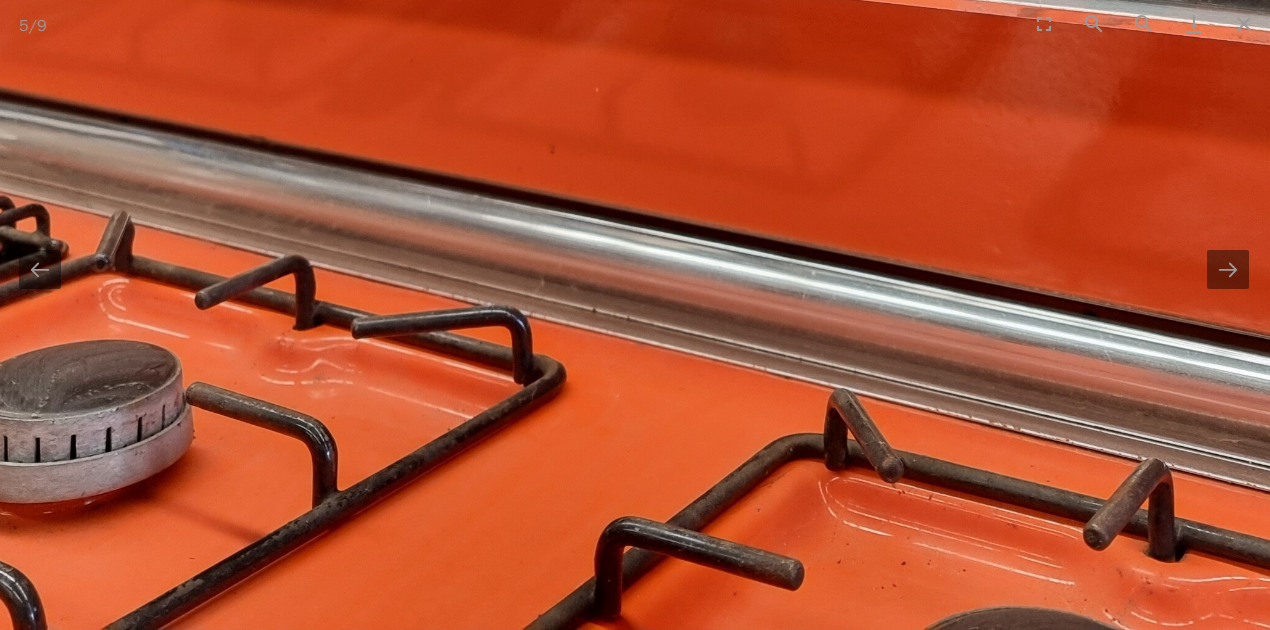 scroll, scrollTop: 733, scrollLeft: 0, axis: vertical 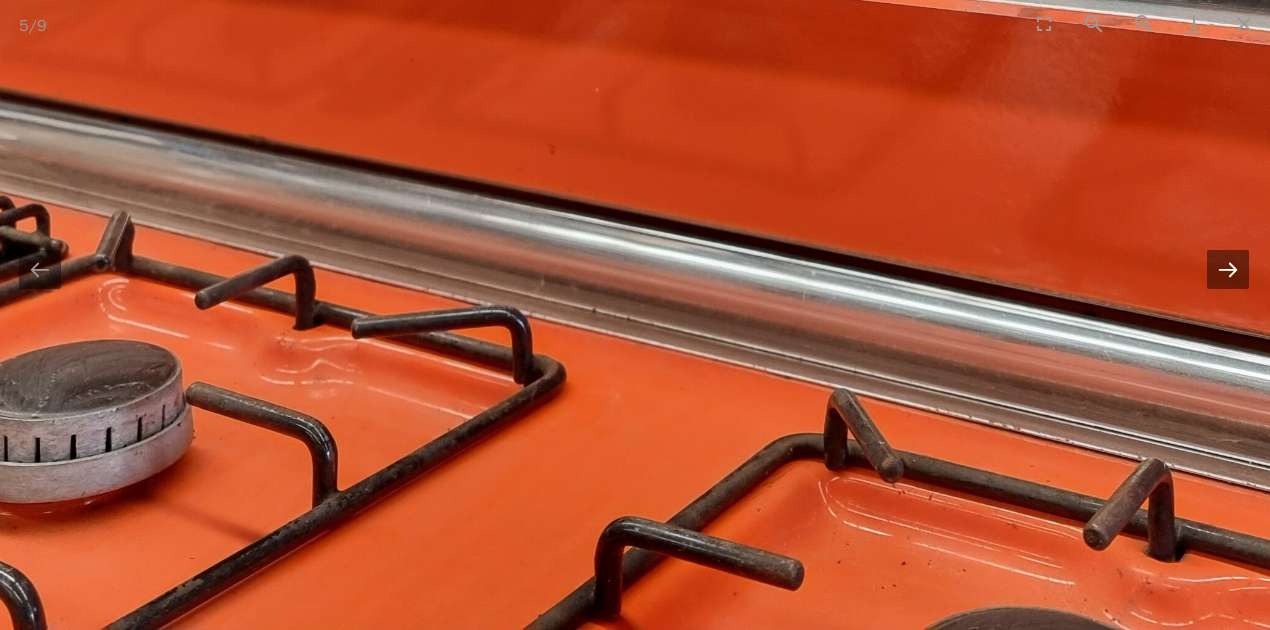 click at bounding box center (1228, 269) 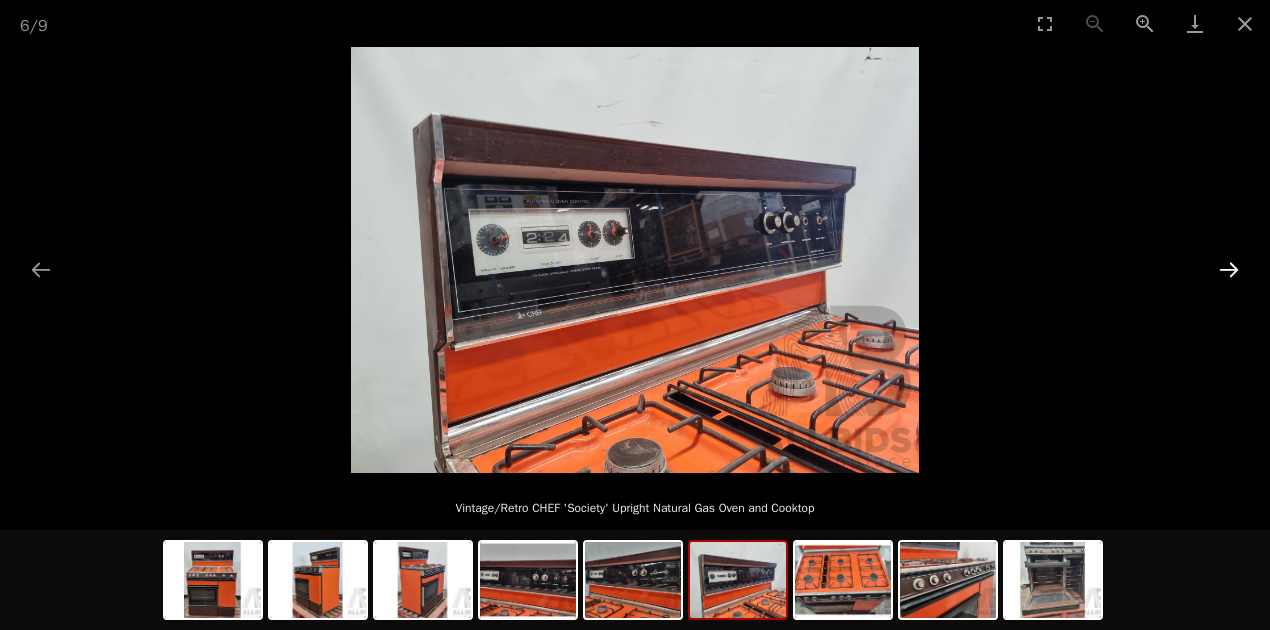 scroll, scrollTop: 0, scrollLeft: 0, axis: both 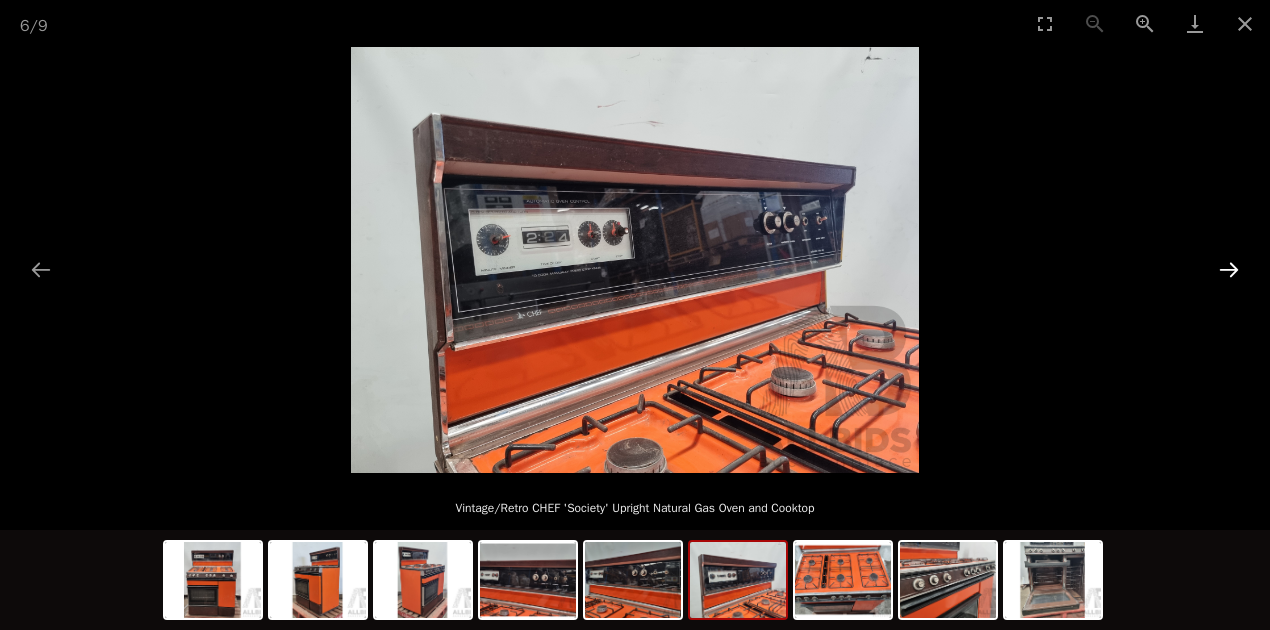 click at bounding box center (1229, 269) 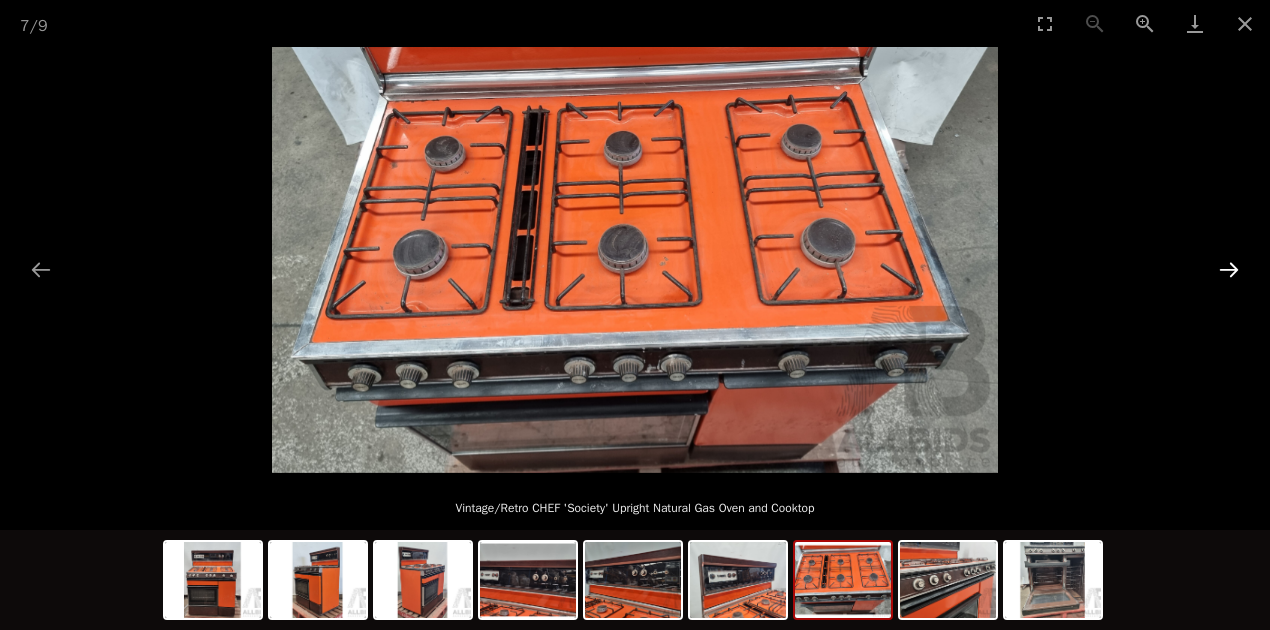 click at bounding box center [1229, 269] 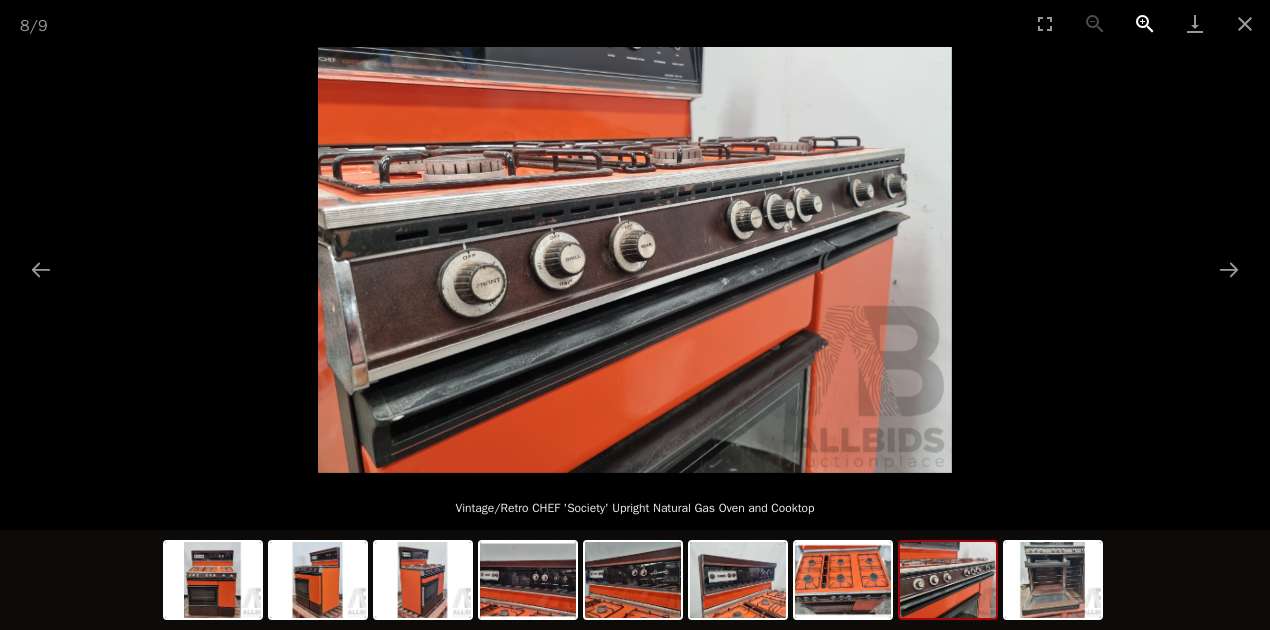 click at bounding box center (1145, 23) 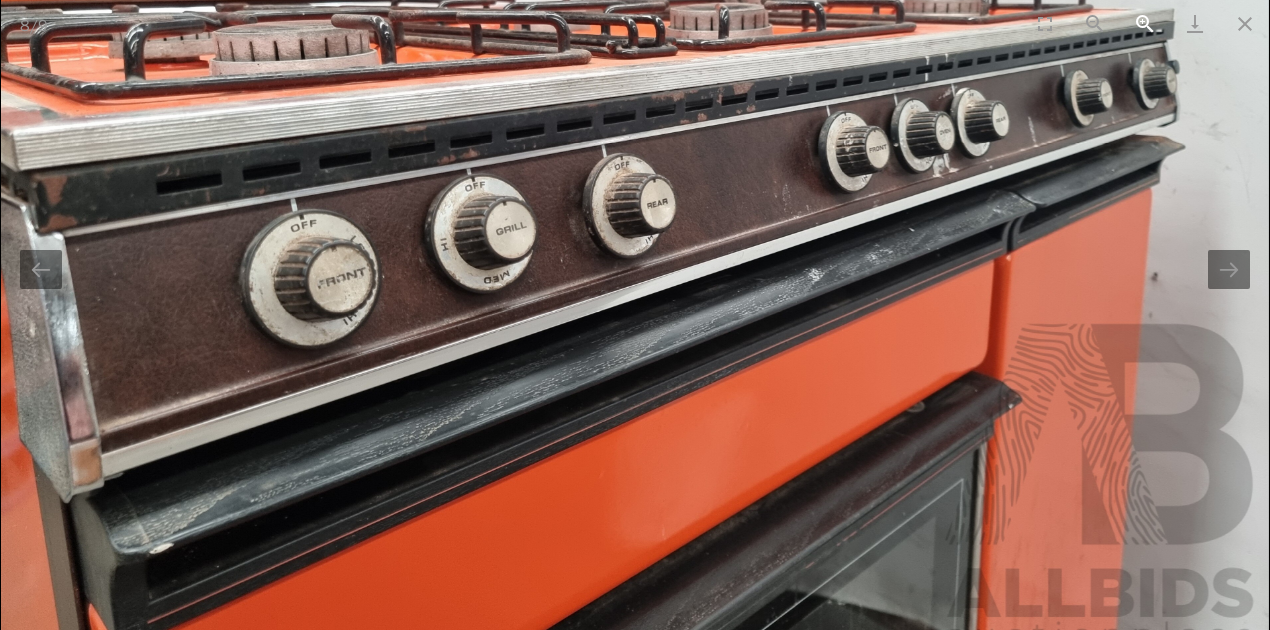 click at bounding box center [1145, 23] 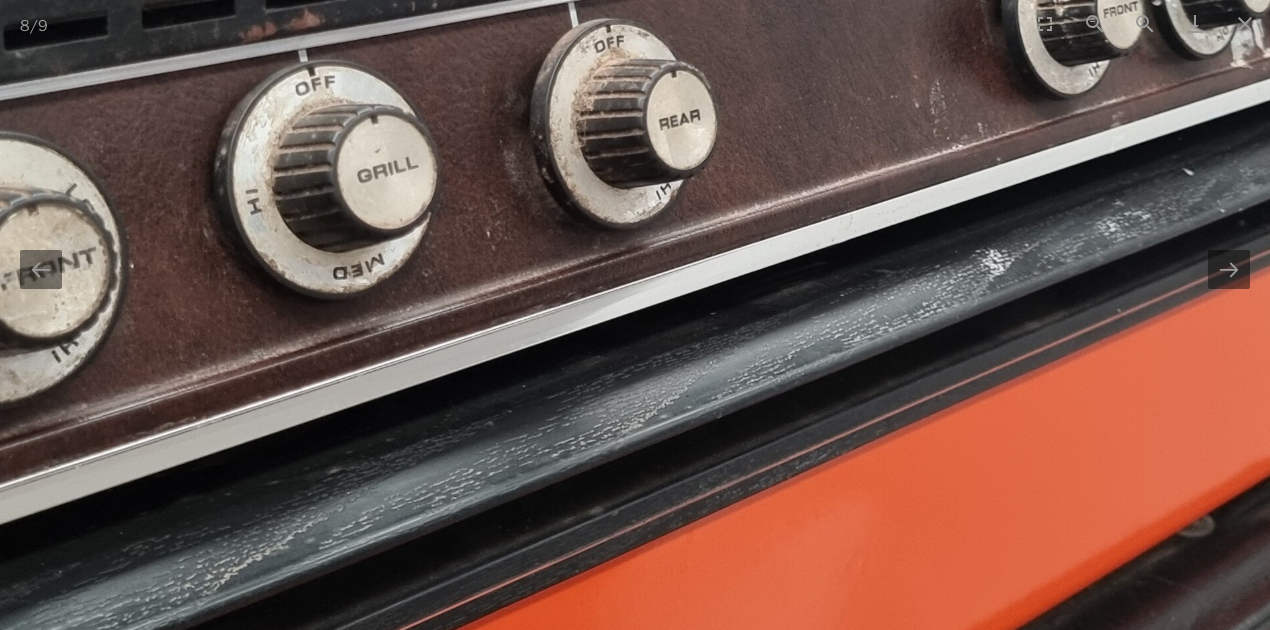 scroll, scrollTop: 0, scrollLeft: 0, axis: both 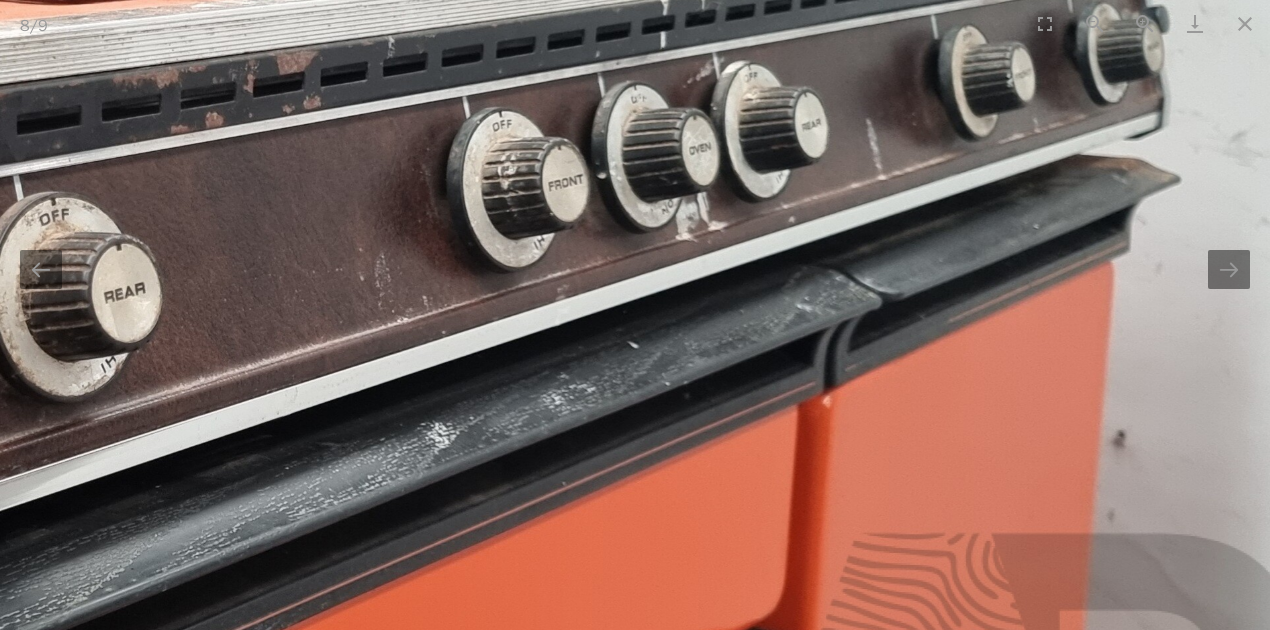 drag, startPoint x: 995, startPoint y: 142, endPoint x: 440, endPoint y: 315, distance: 581.33813 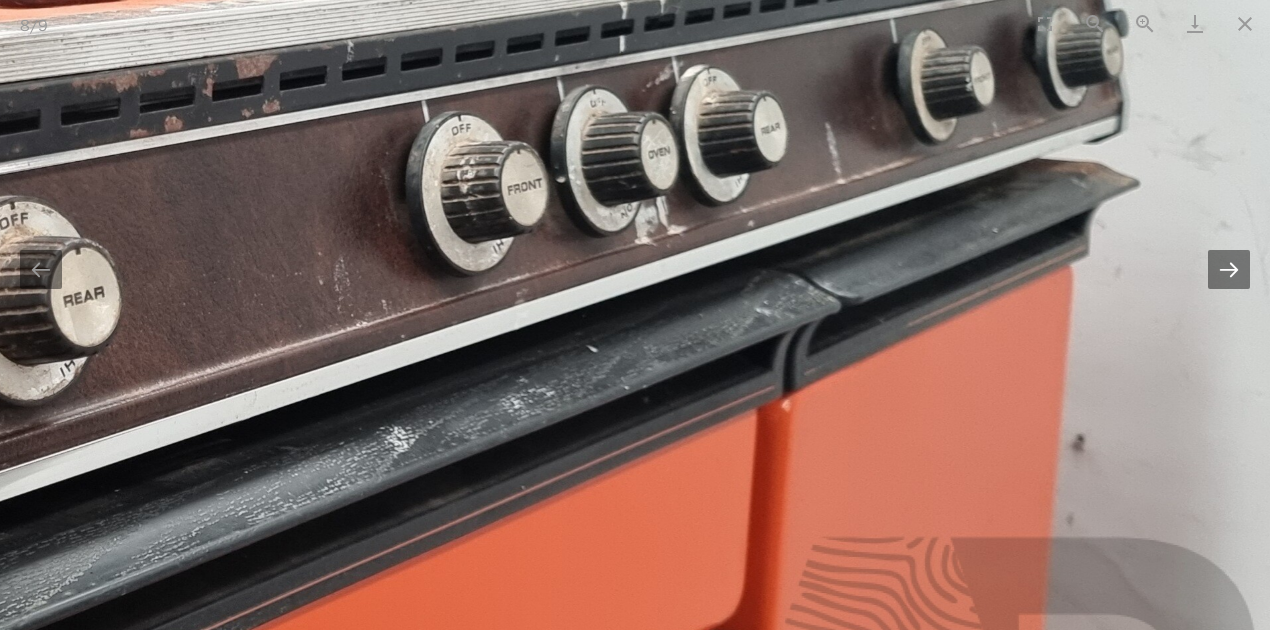 click at bounding box center (1229, 269) 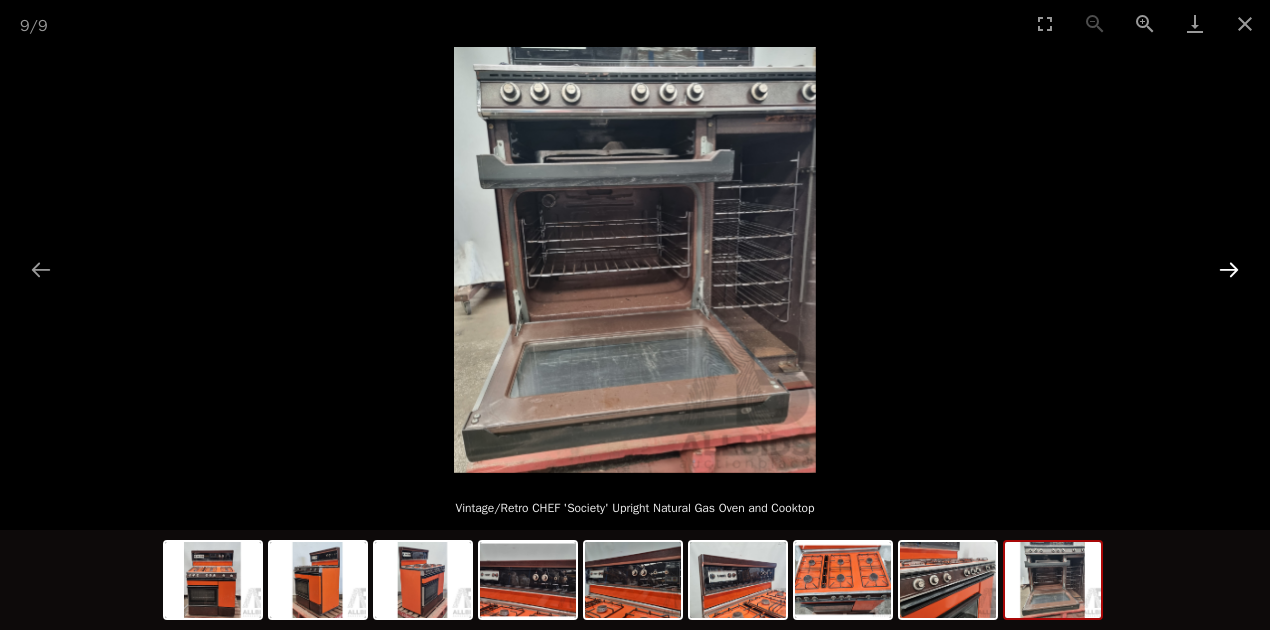 scroll, scrollTop: 0, scrollLeft: 0, axis: both 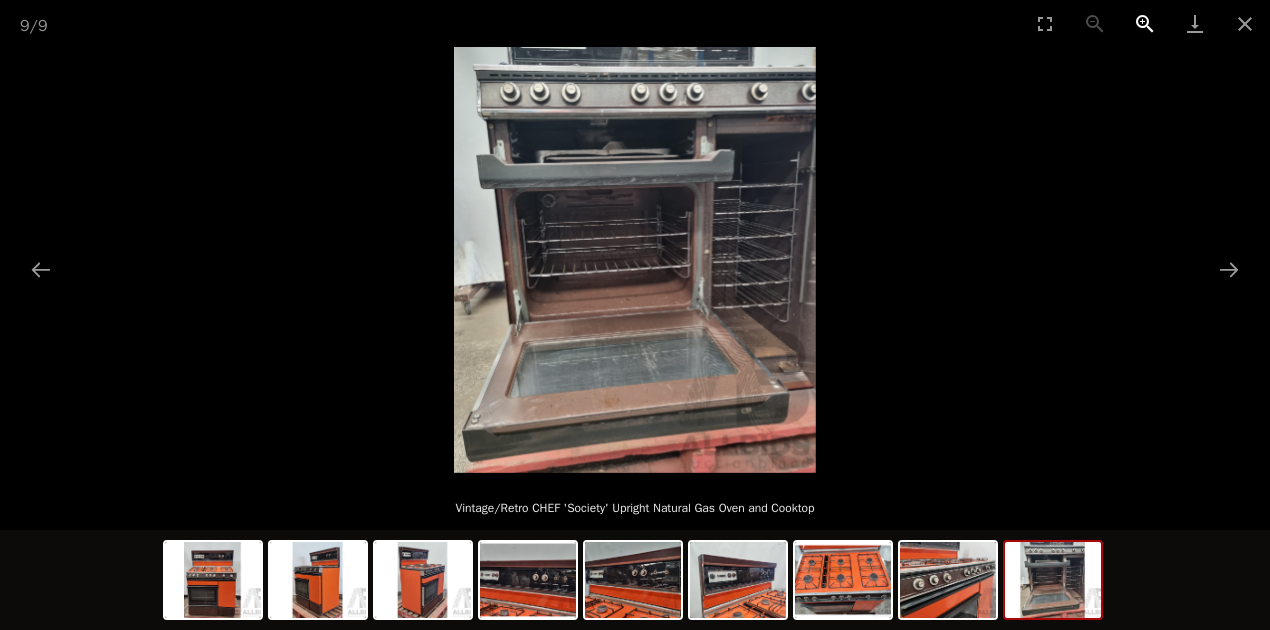 click at bounding box center [1145, 23] 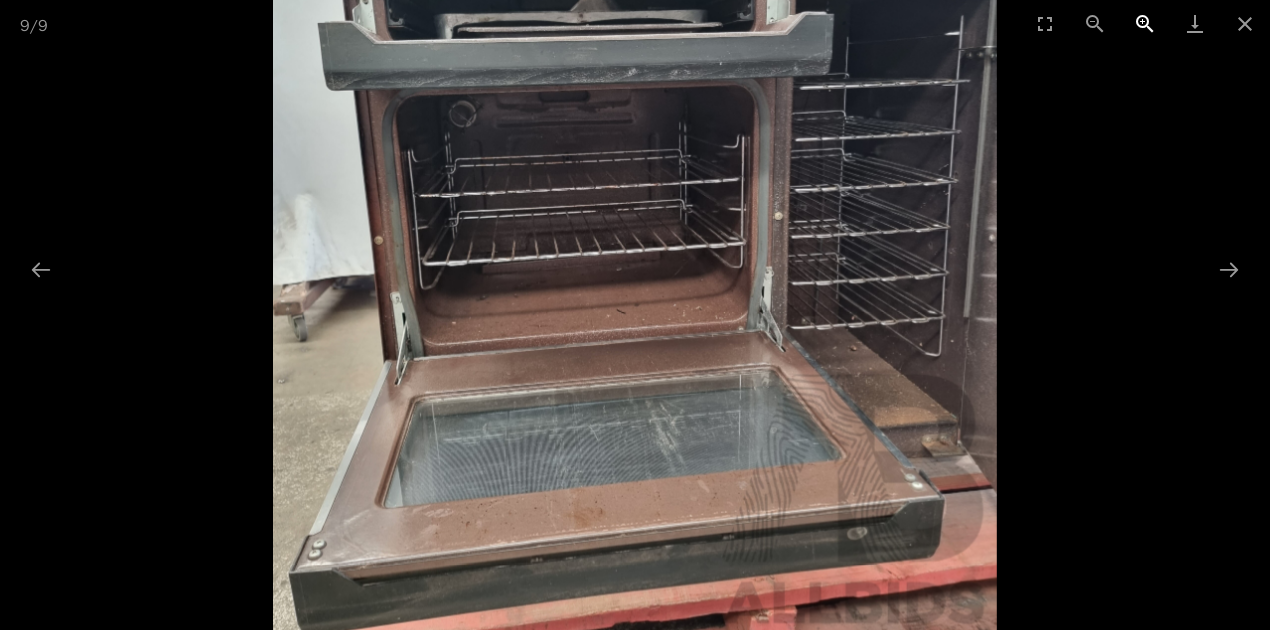 click at bounding box center [1145, 23] 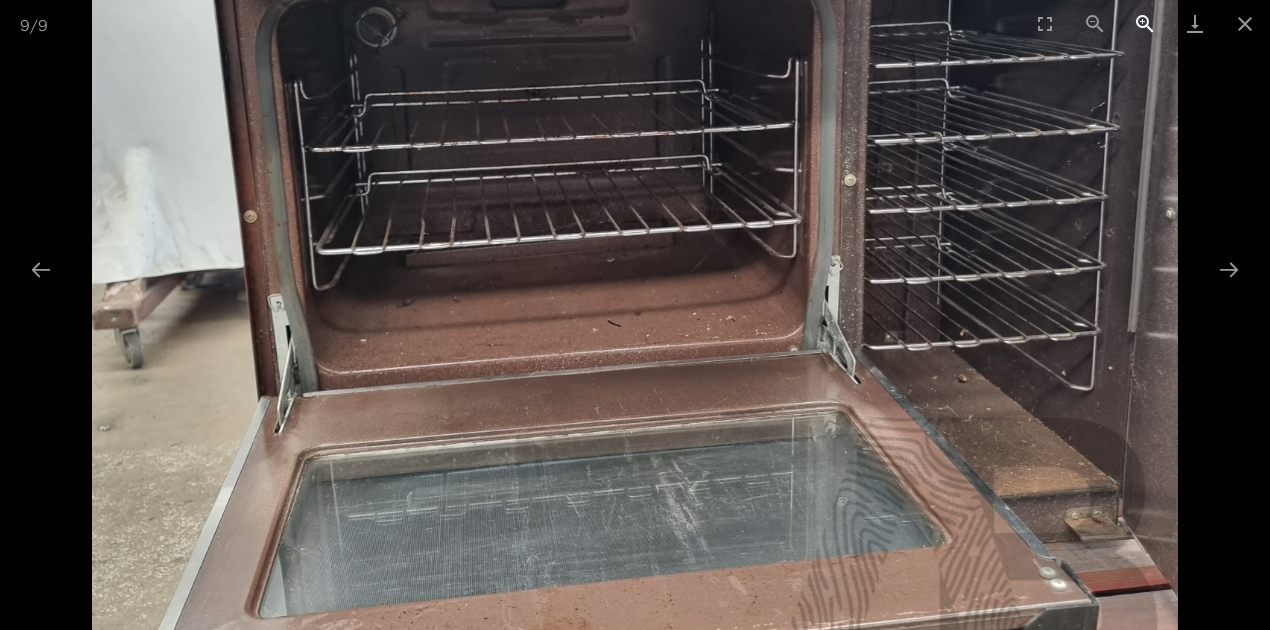 click at bounding box center [1145, 23] 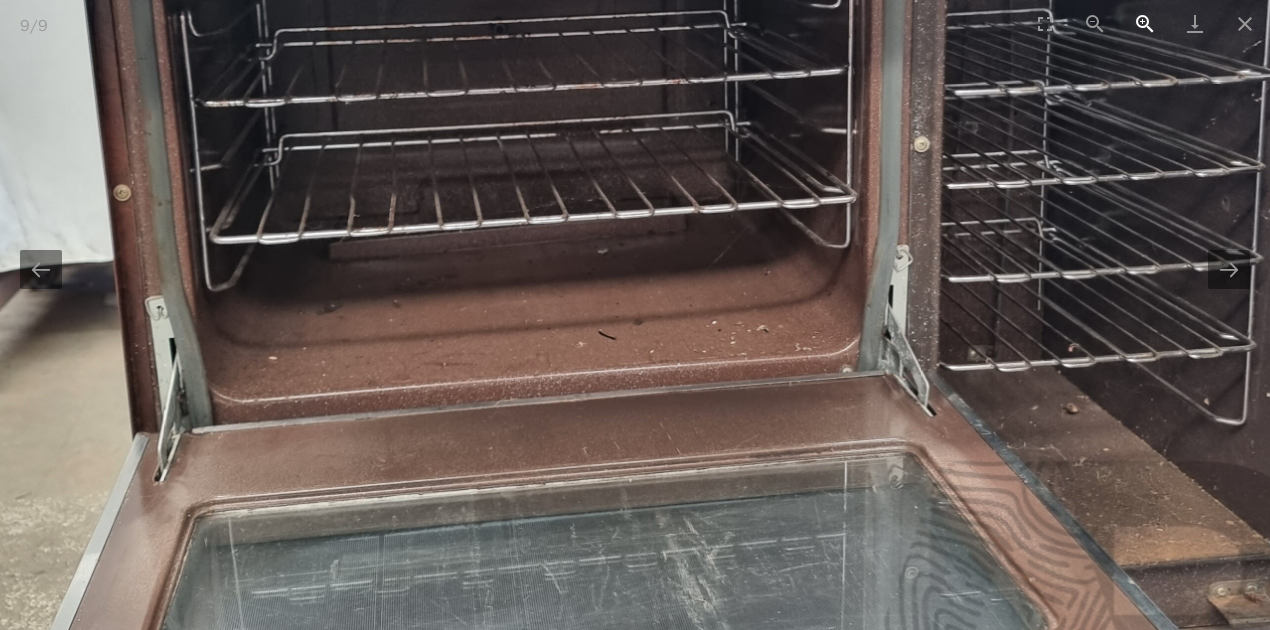 click at bounding box center [1145, 23] 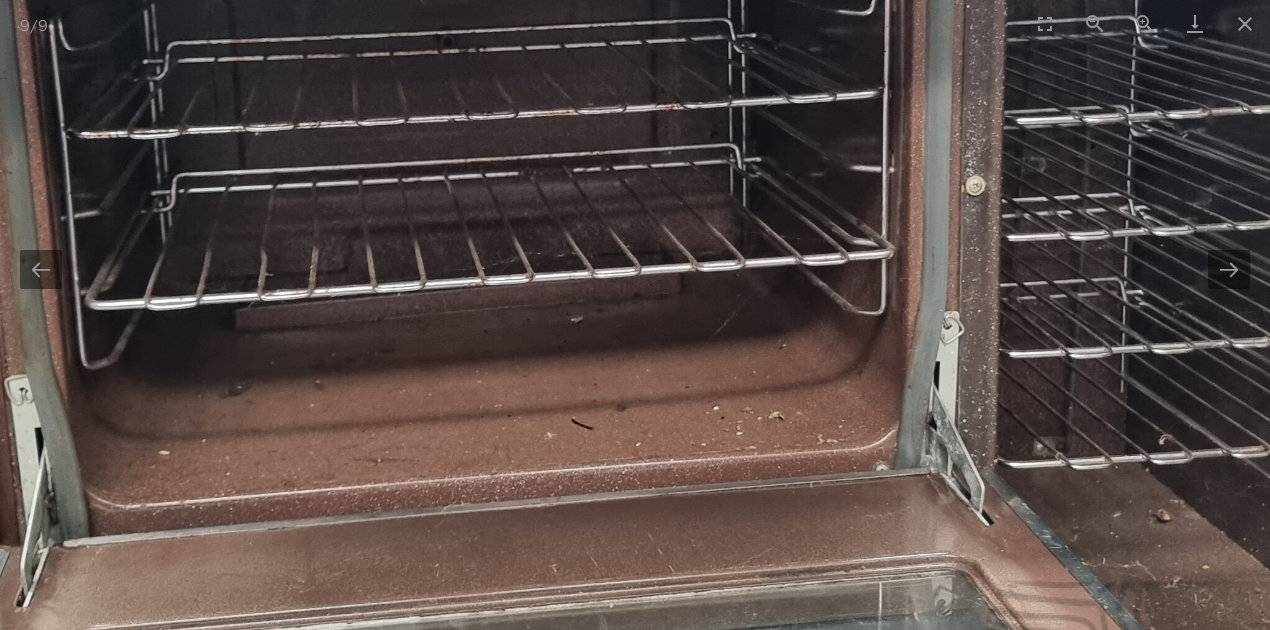 scroll, scrollTop: 0, scrollLeft: 0, axis: both 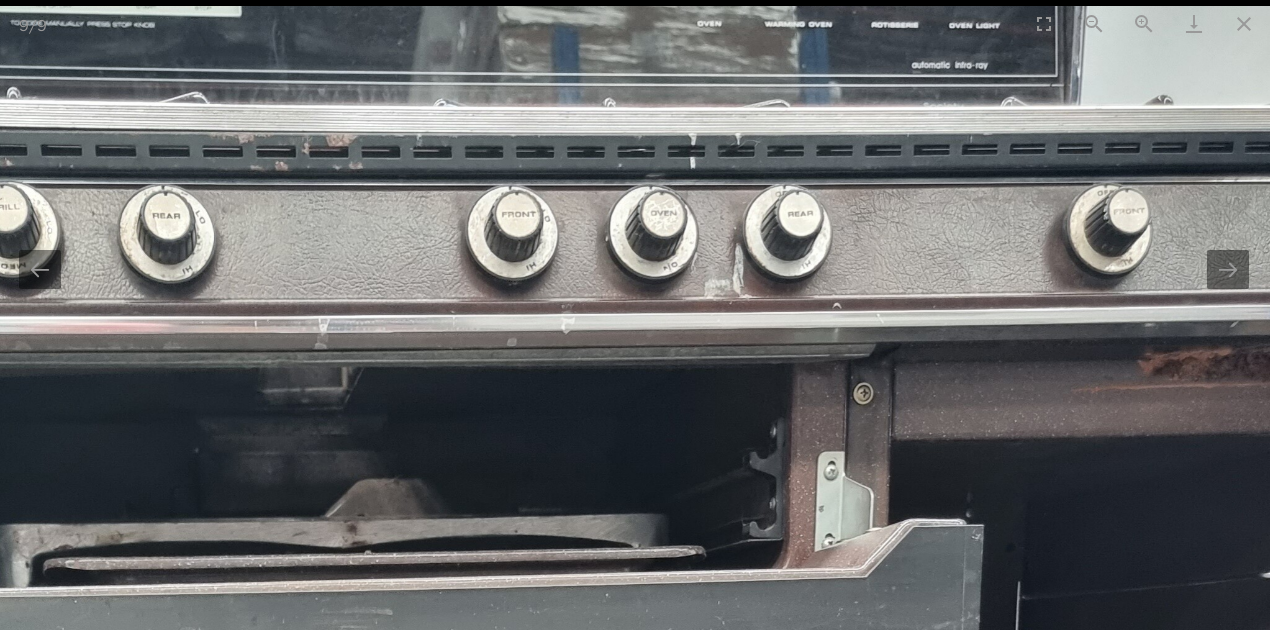 drag, startPoint x: 715, startPoint y: 246, endPoint x: 712, endPoint y: 257, distance: 11.401754 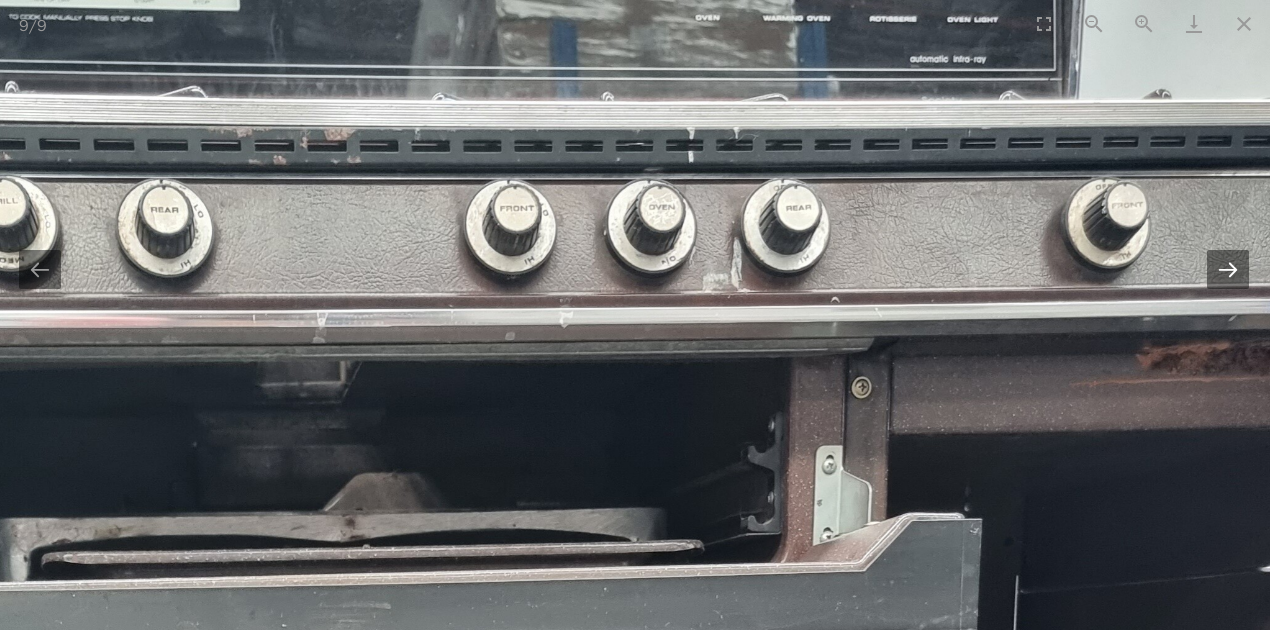 click at bounding box center (1228, 269) 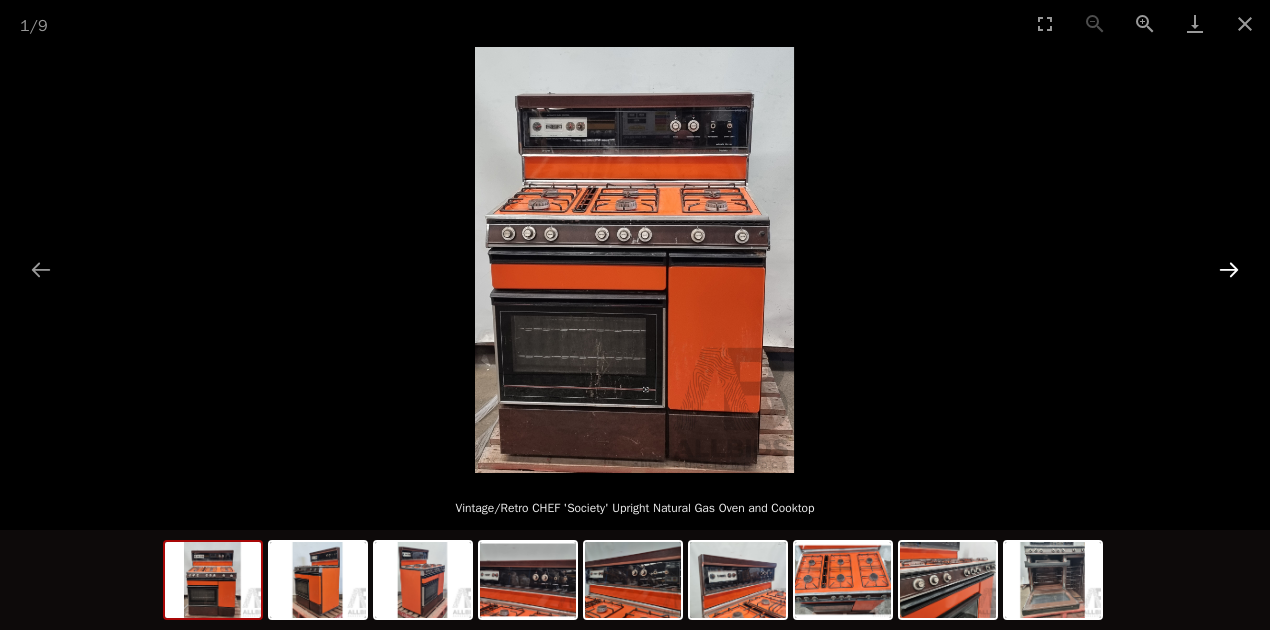 scroll, scrollTop: 0, scrollLeft: 0, axis: both 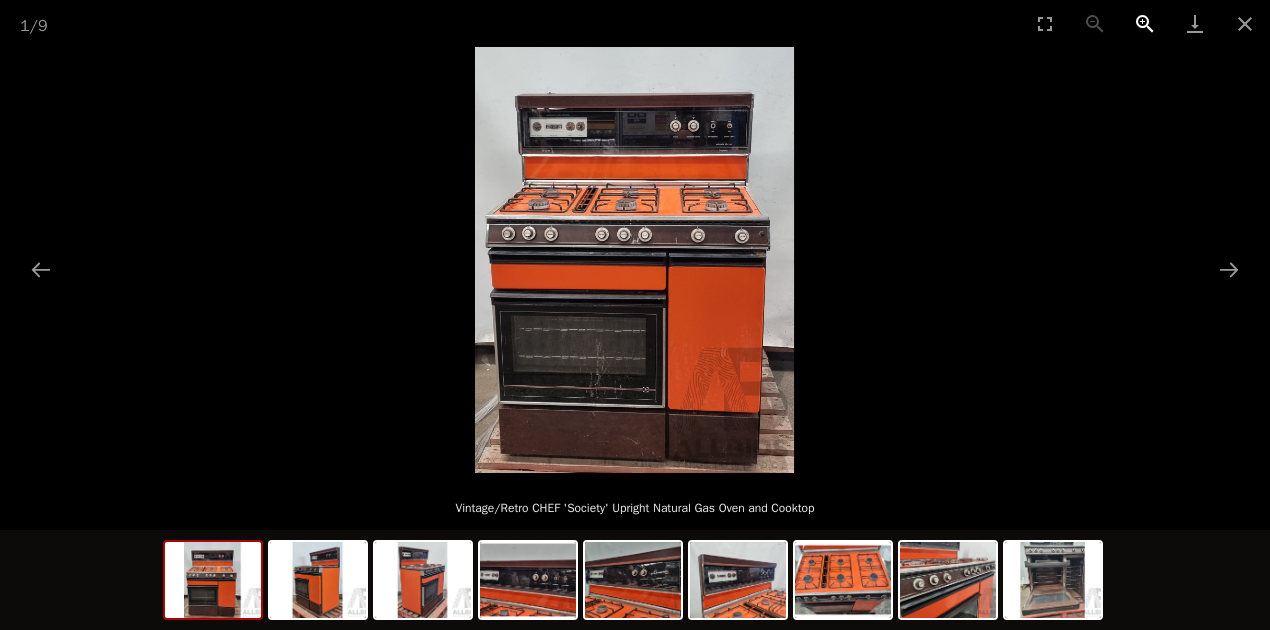 click at bounding box center (1145, 23) 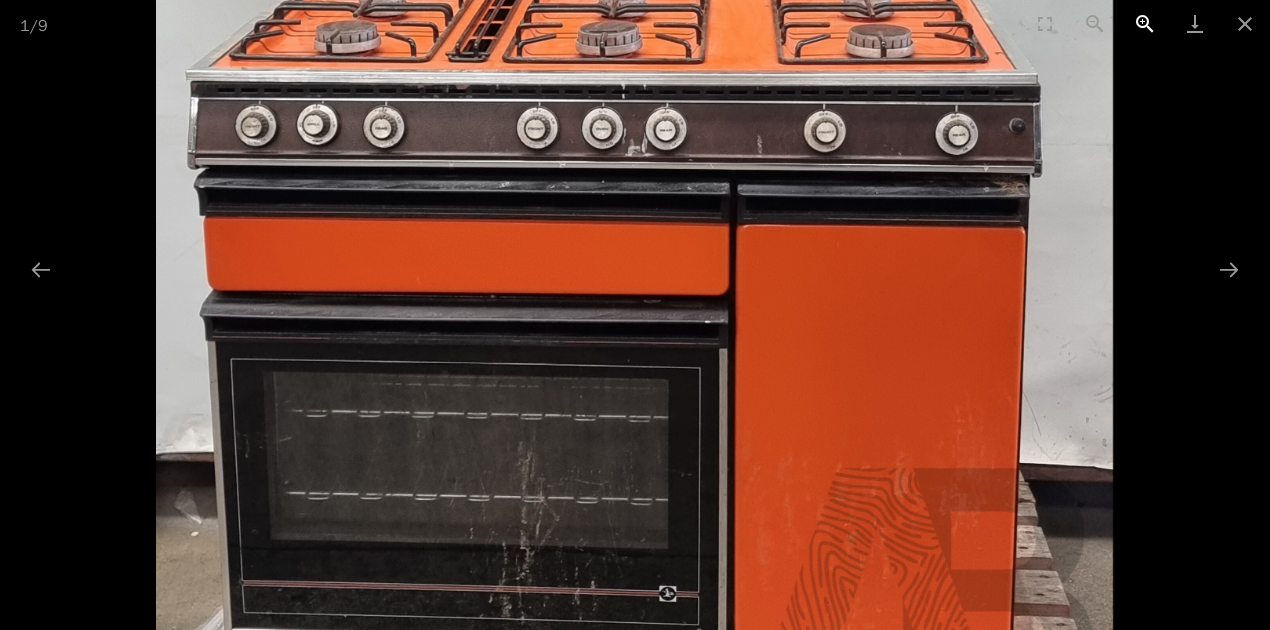 click at bounding box center (1145, 23) 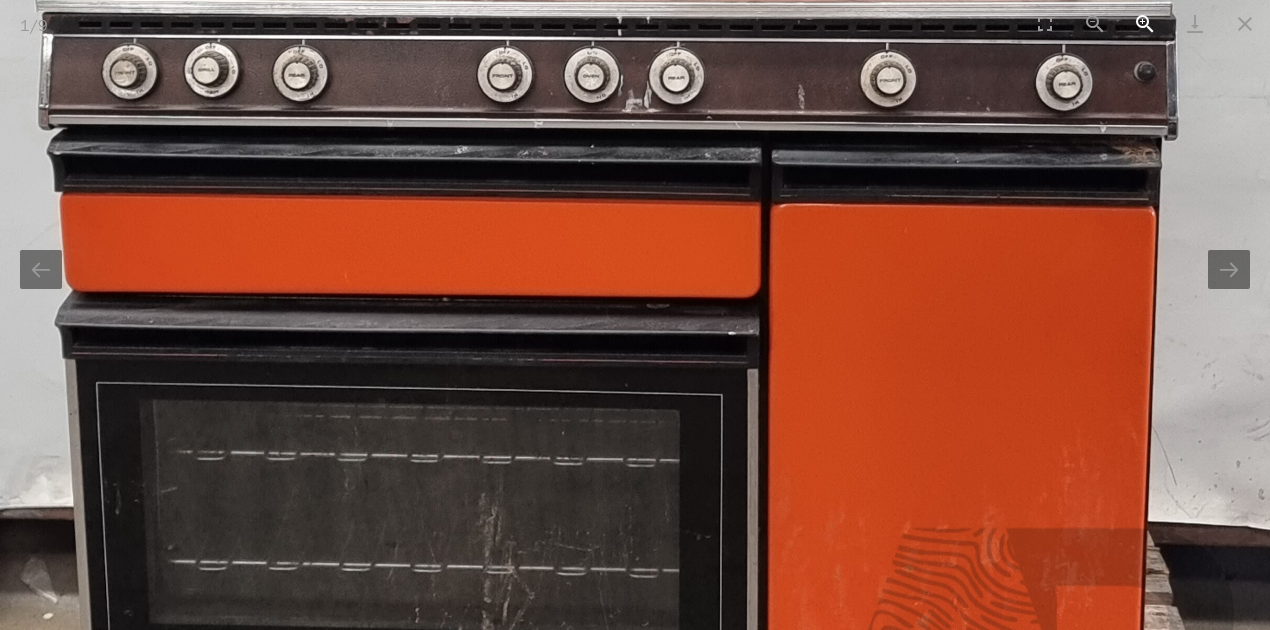 click at bounding box center [1145, 23] 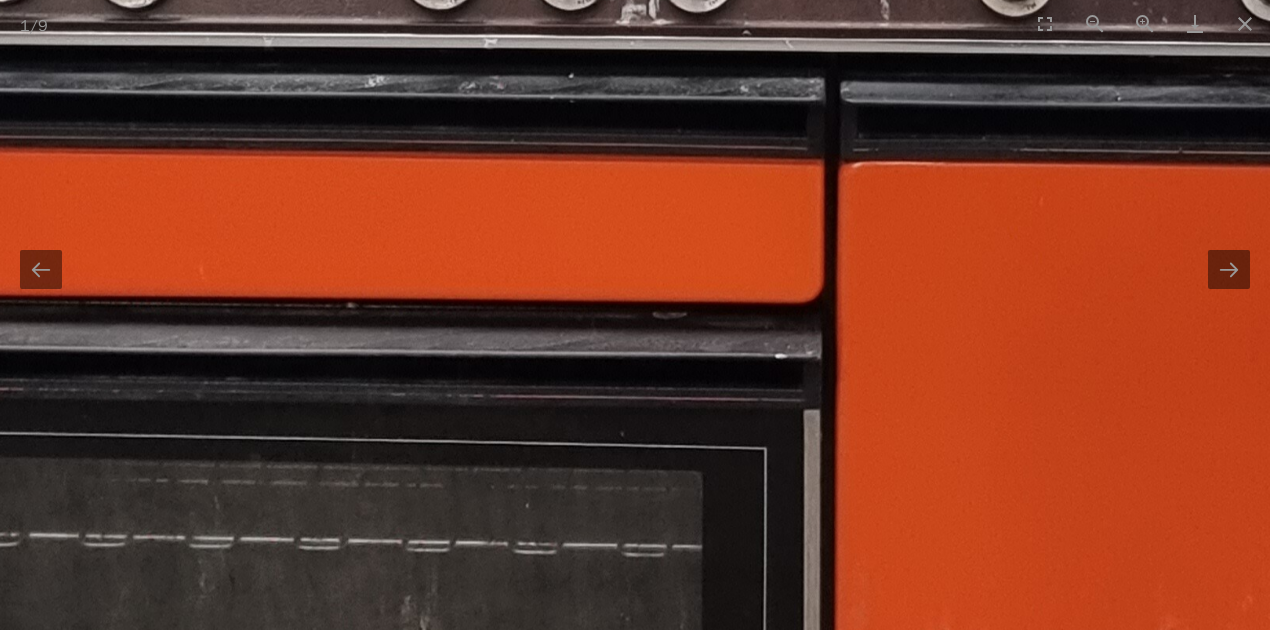 scroll, scrollTop: 0, scrollLeft: 0, axis: both 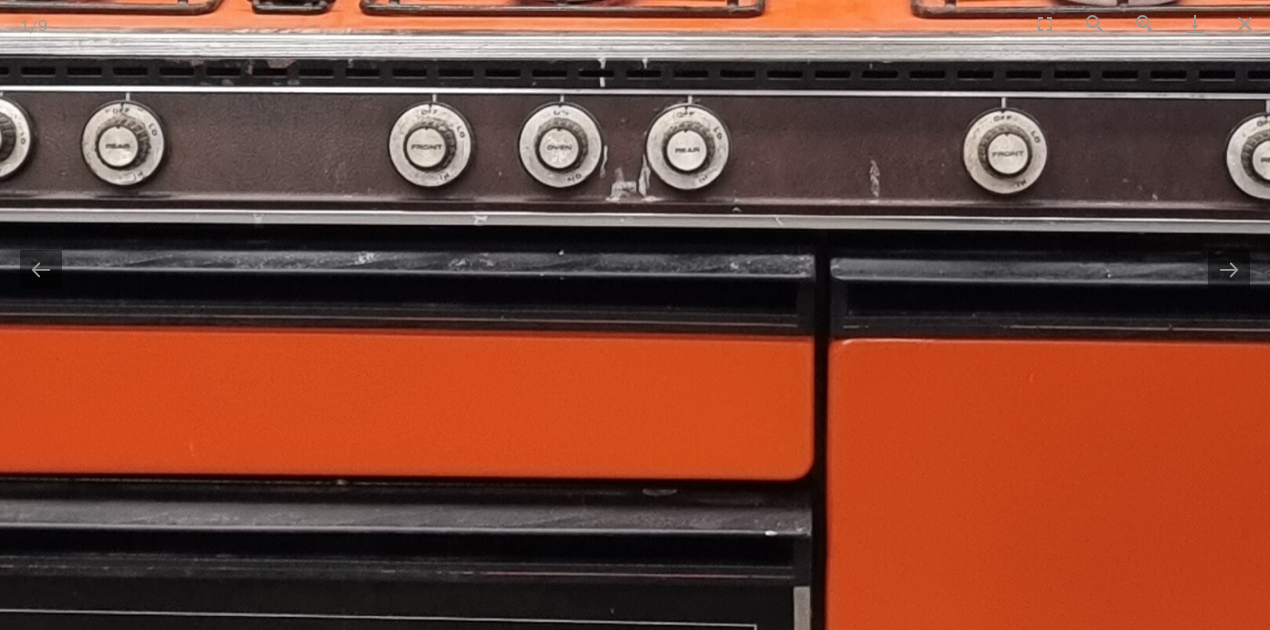 drag, startPoint x: 629, startPoint y: 86, endPoint x: 624, endPoint y: 236, distance: 150.08331 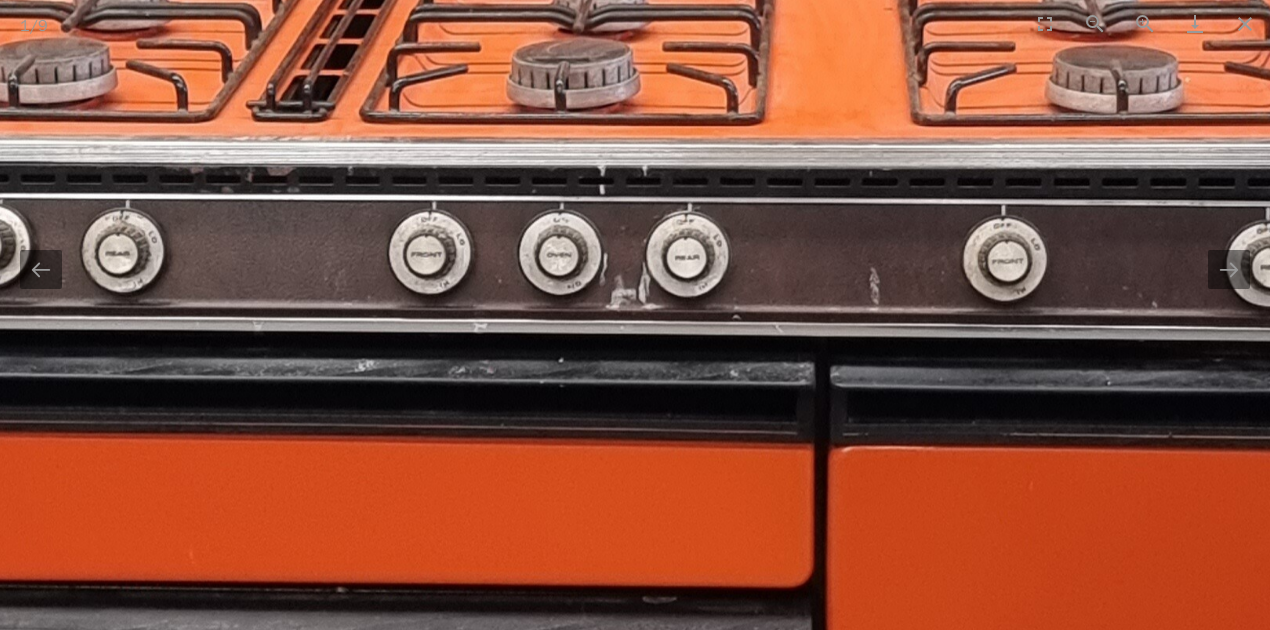 scroll, scrollTop: 0, scrollLeft: 1, axis: horizontal 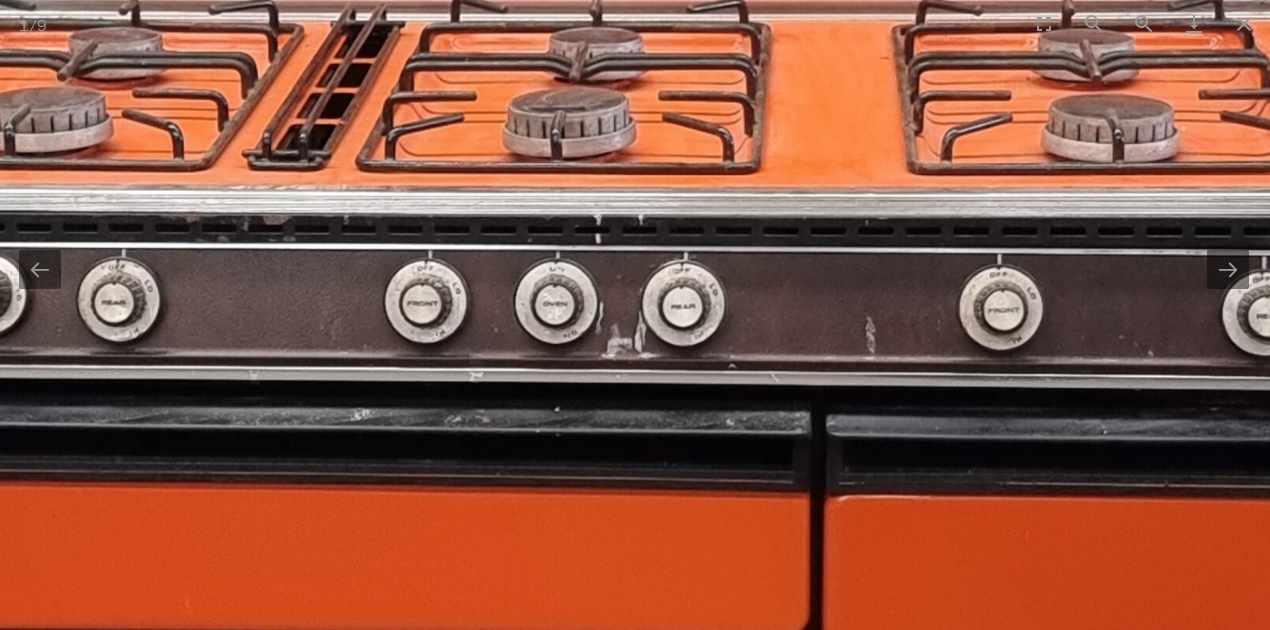 drag, startPoint x: 991, startPoint y: 184, endPoint x: 988, endPoint y: 233, distance: 49.09175 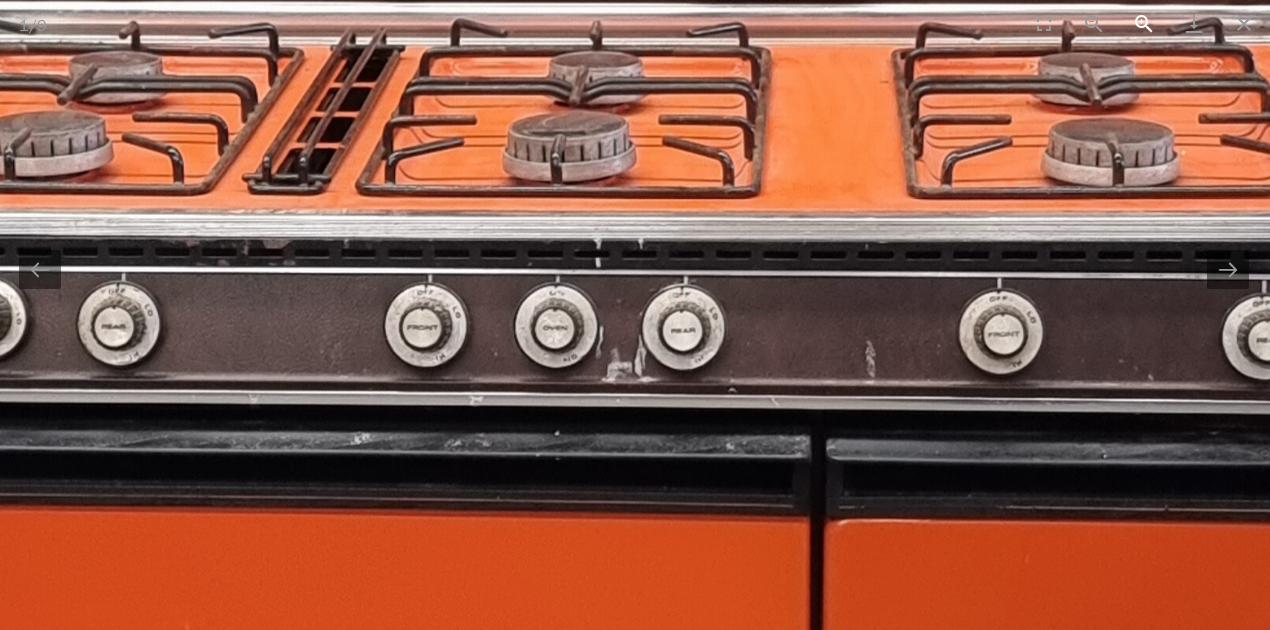 click at bounding box center (1144, 23) 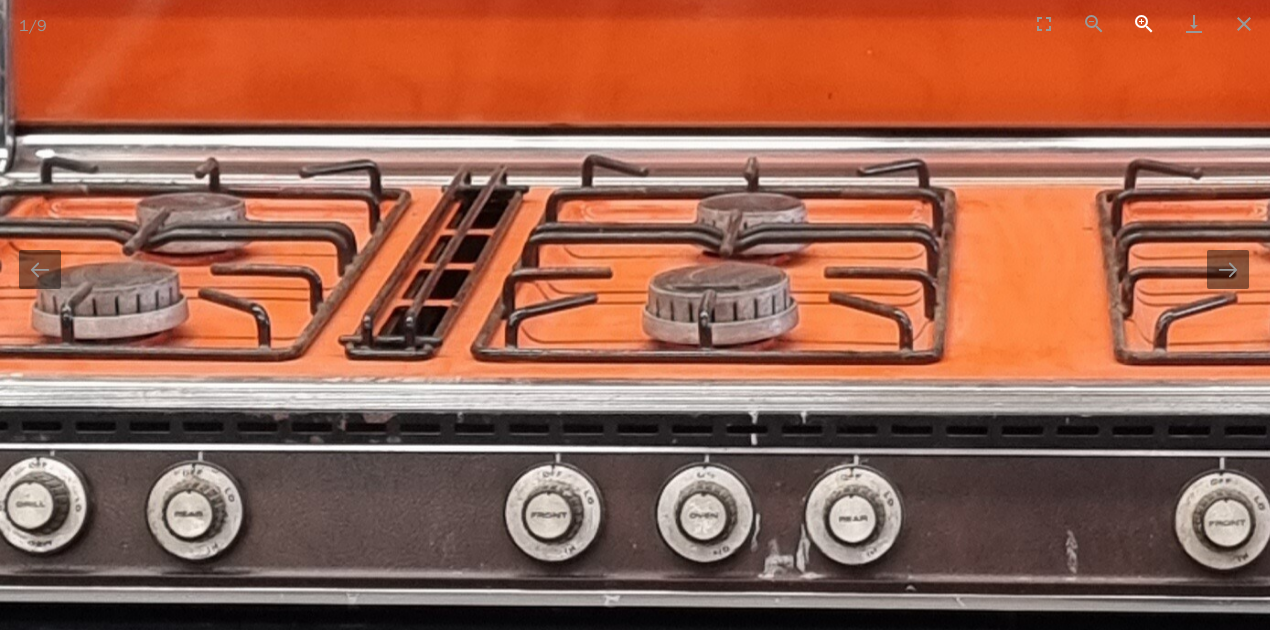click at bounding box center [1144, 23] 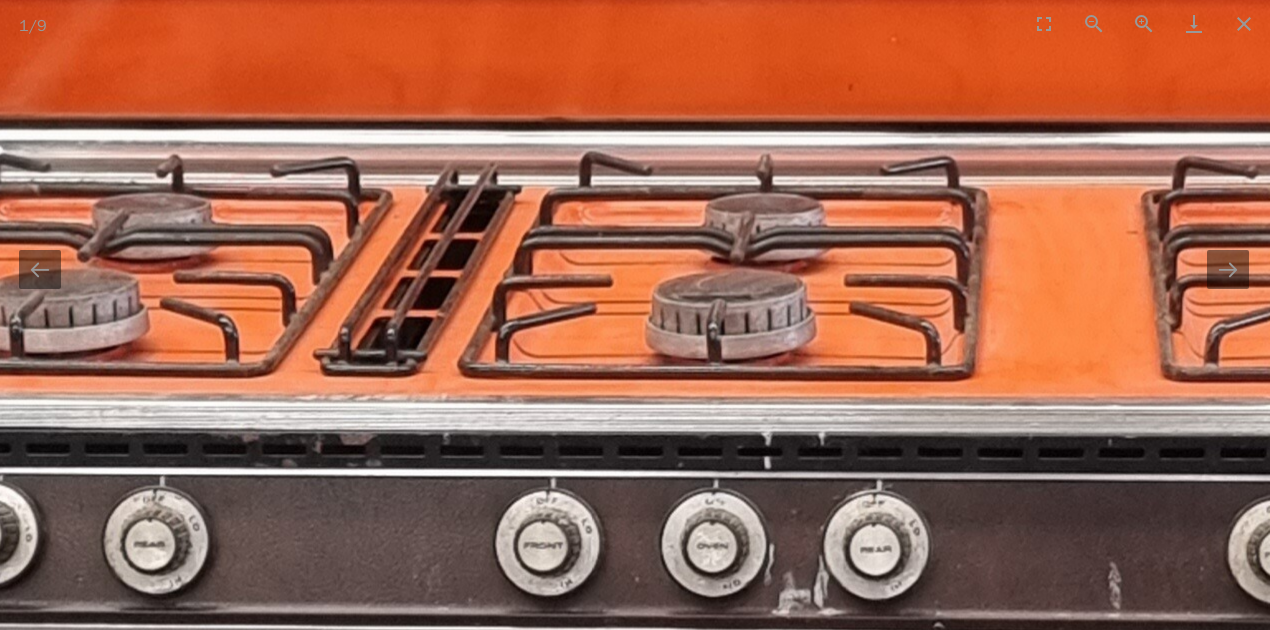 scroll, scrollTop: 0, scrollLeft: 2, axis: horizontal 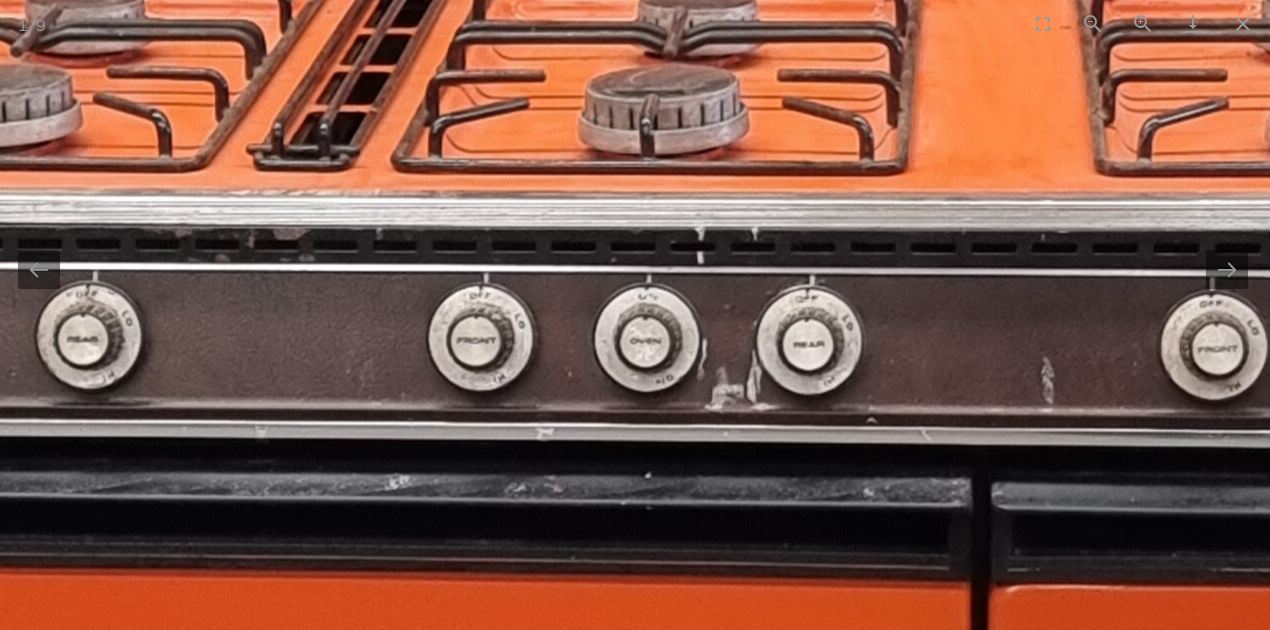 drag, startPoint x: 834, startPoint y: 512, endPoint x: 768, endPoint y: 307, distance: 215.36249 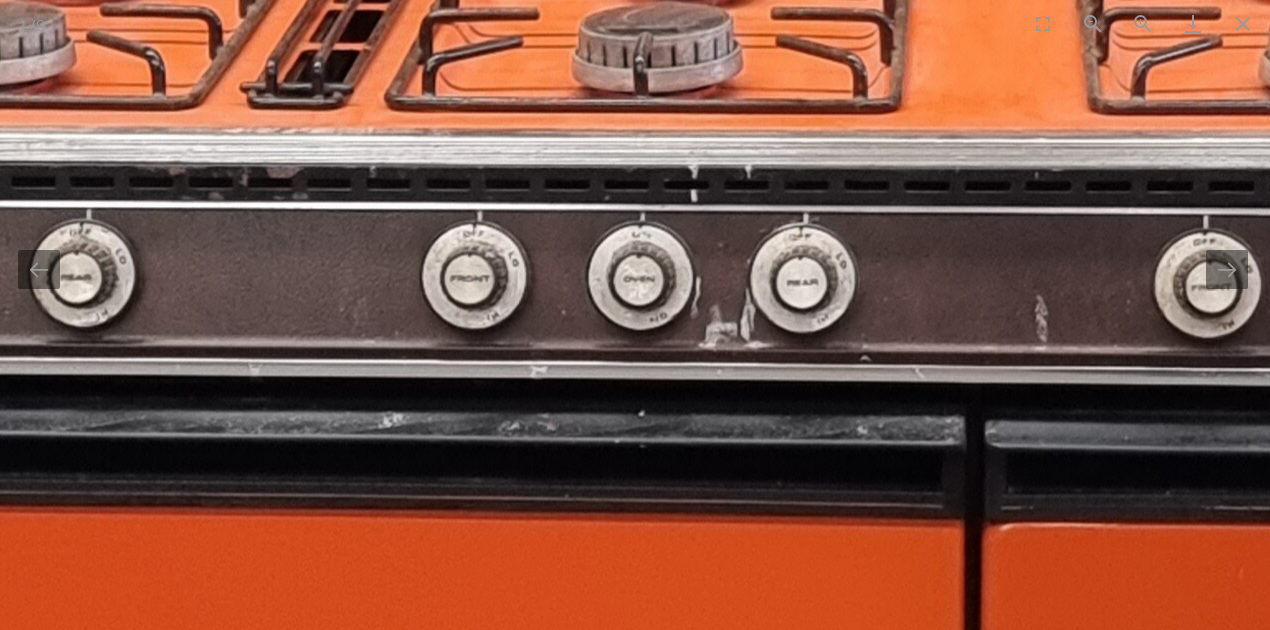 scroll, scrollTop: 1066, scrollLeft: 0, axis: vertical 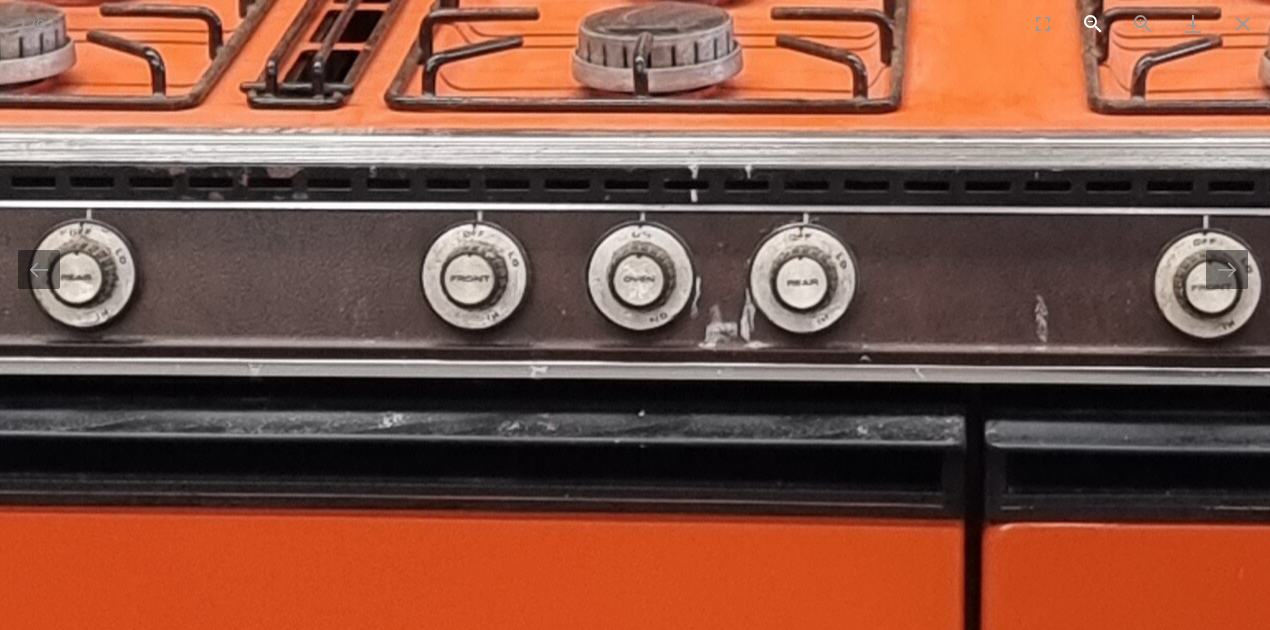 click at bounding box center (1093, 23) 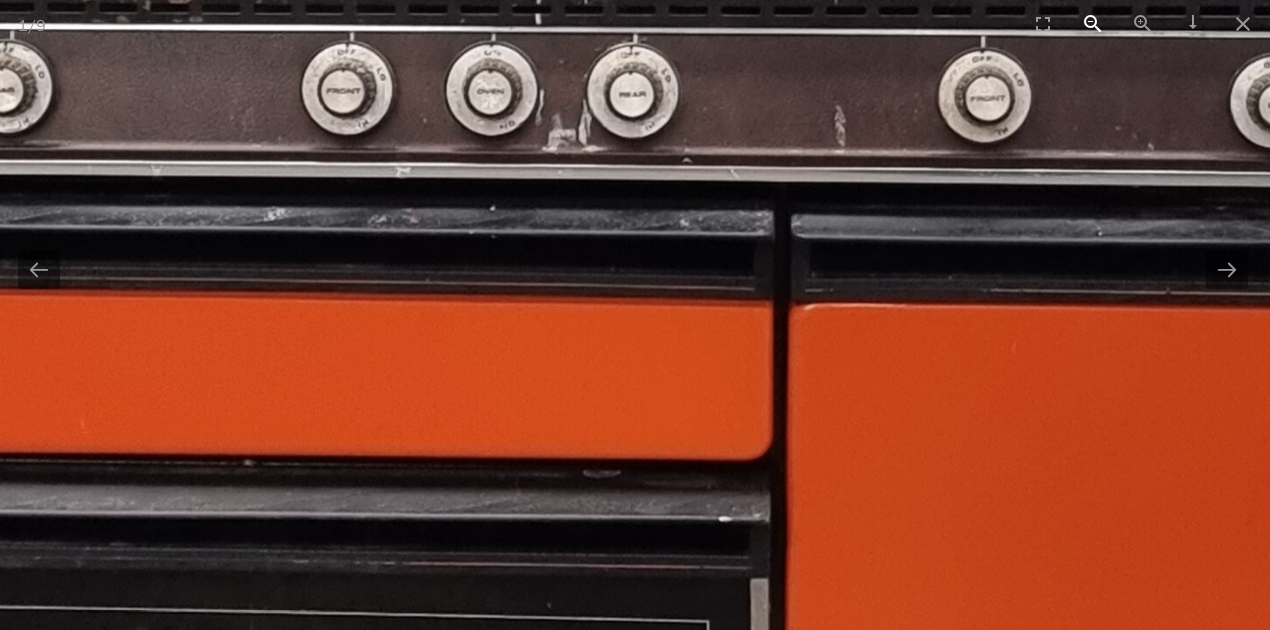 click at bounding box center (1093, 23) 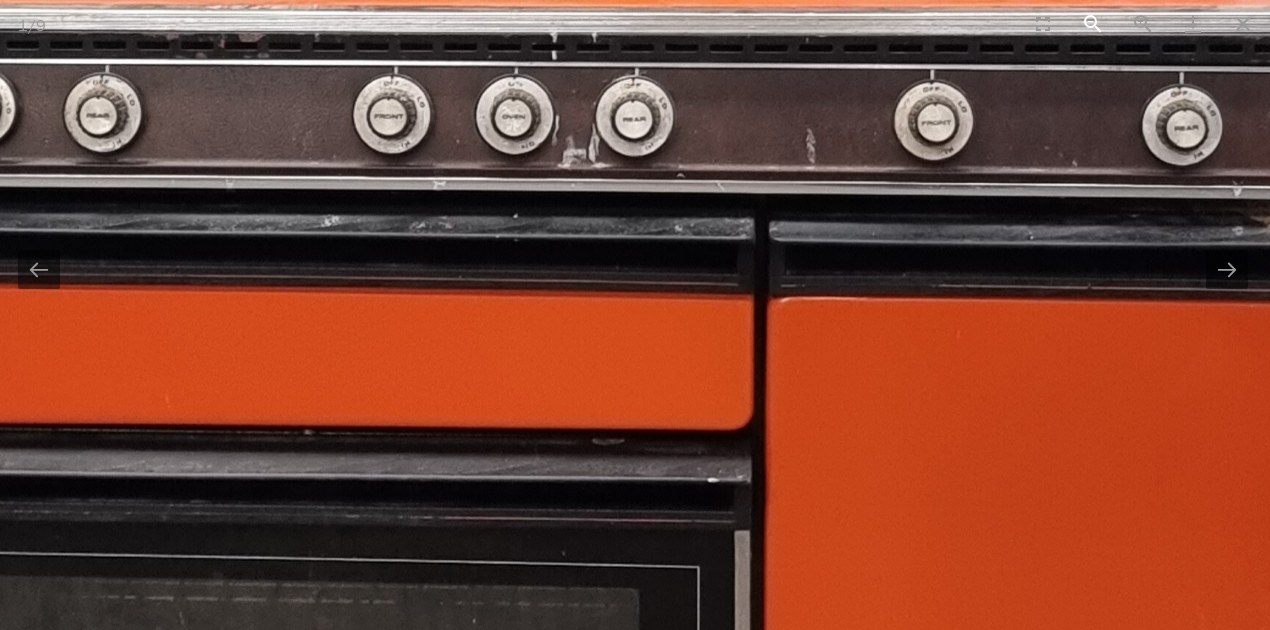 click at bounding box center [1093, 23] 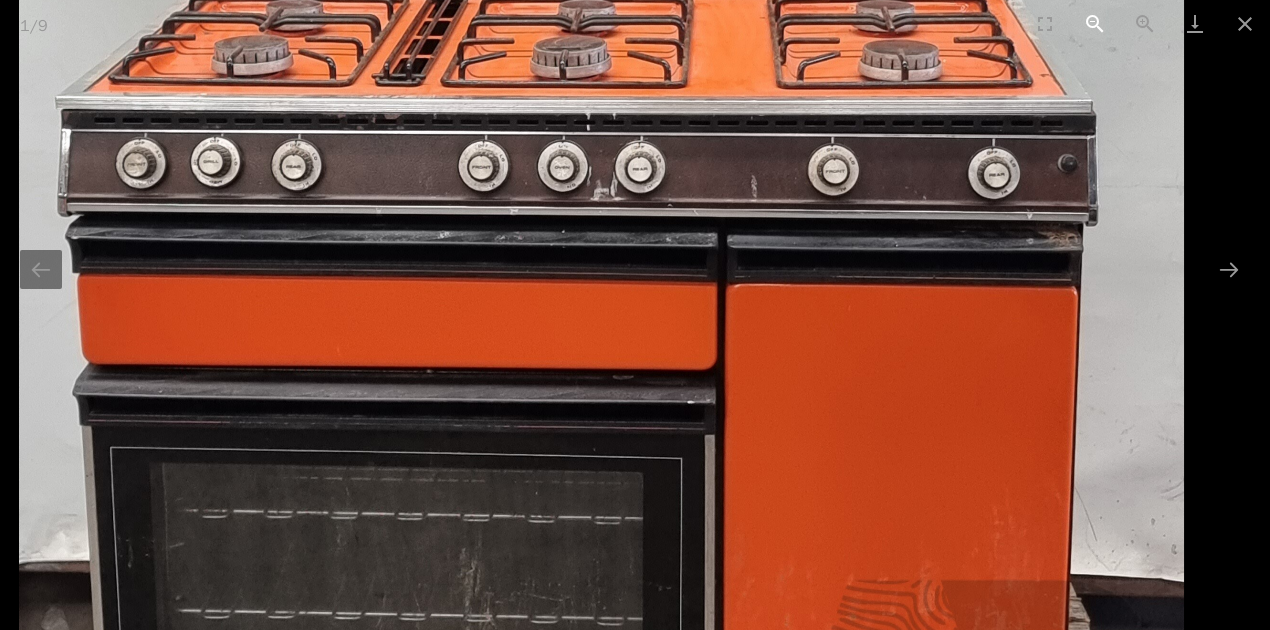 click at bounding box center [1095, 23] 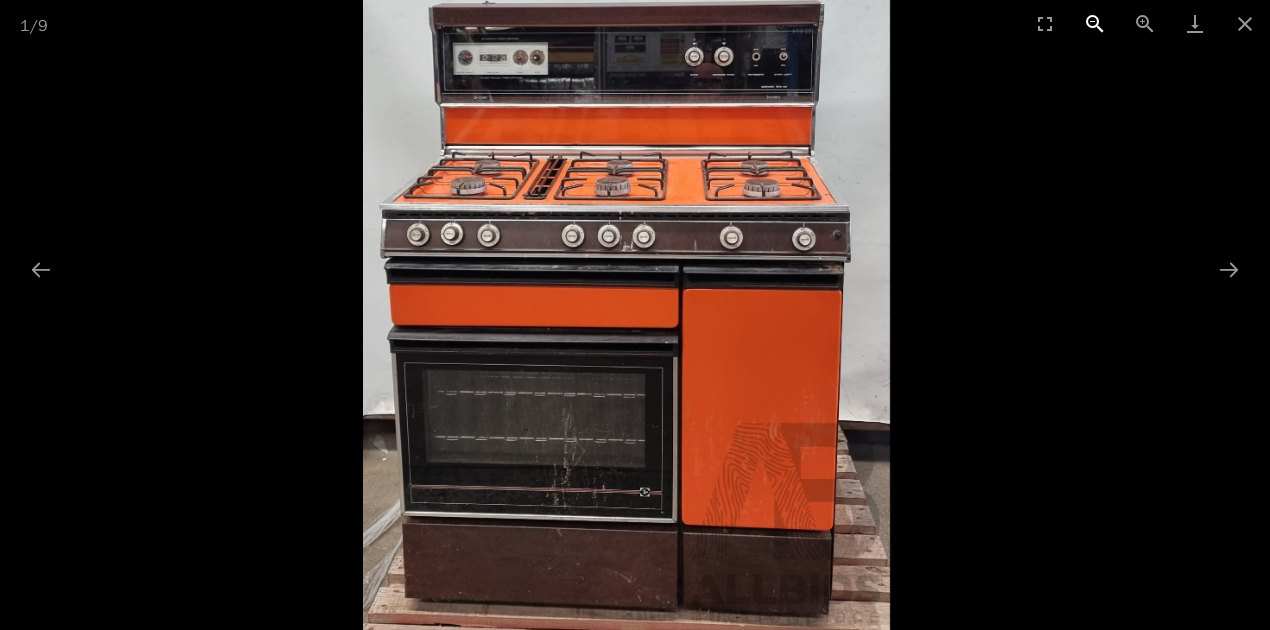 click at bounding box center (1095, 23) 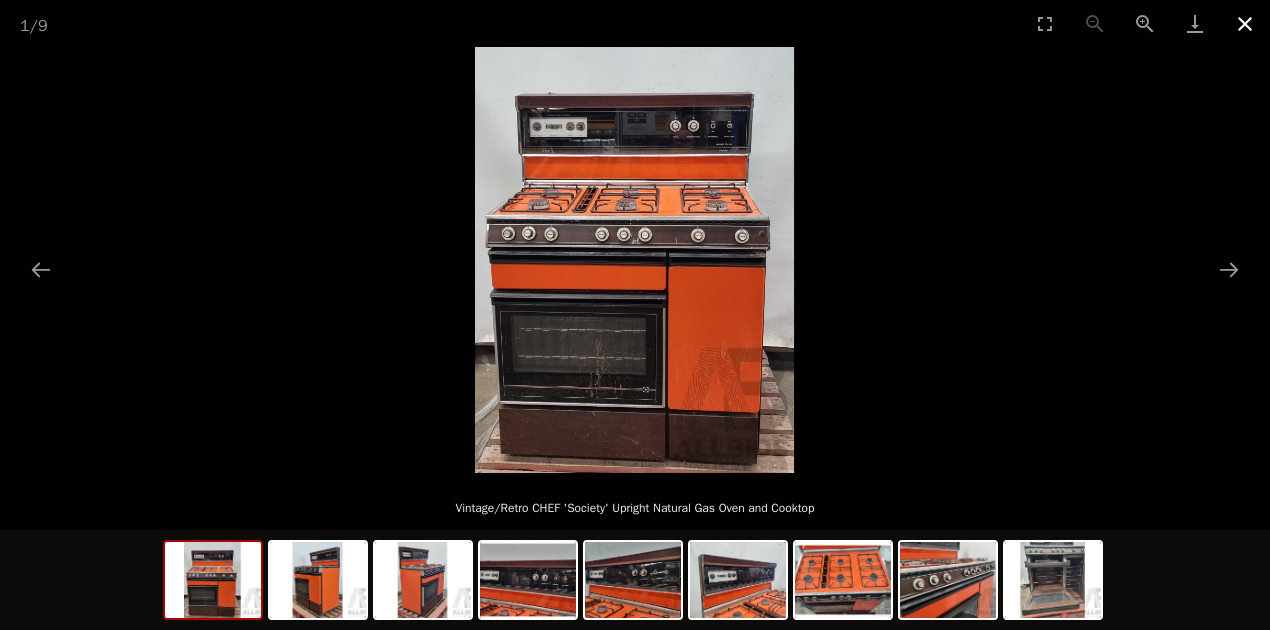 click at bounding box center (1245, 23) 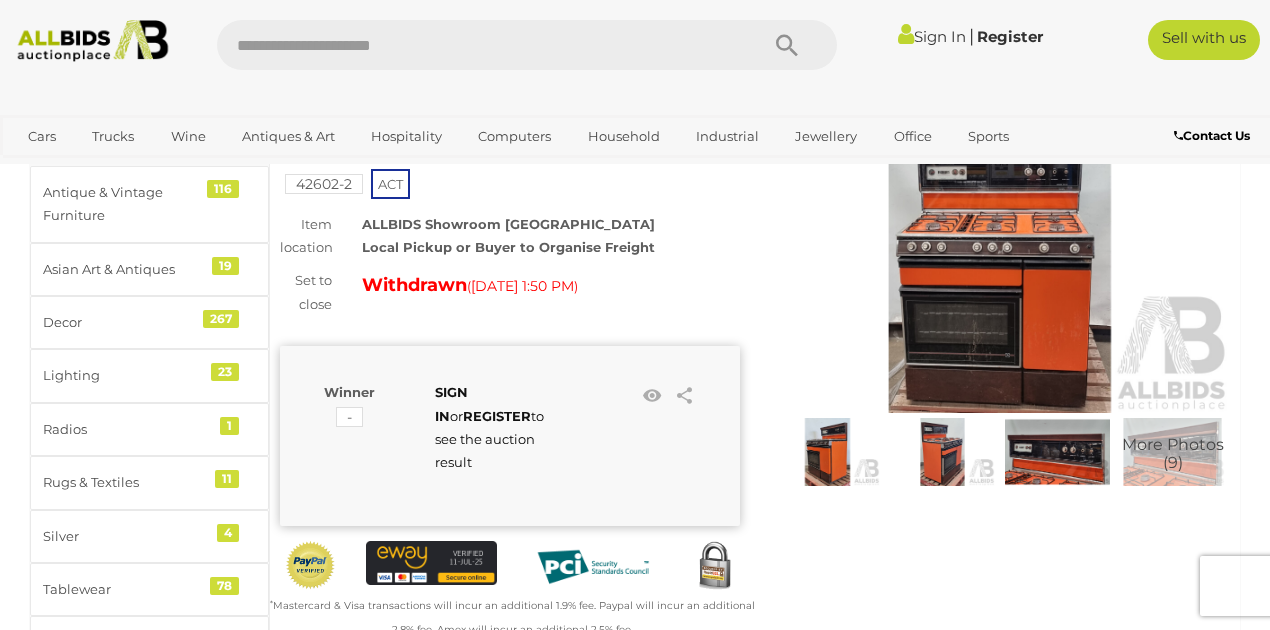 click at bounding box center [942, 452] 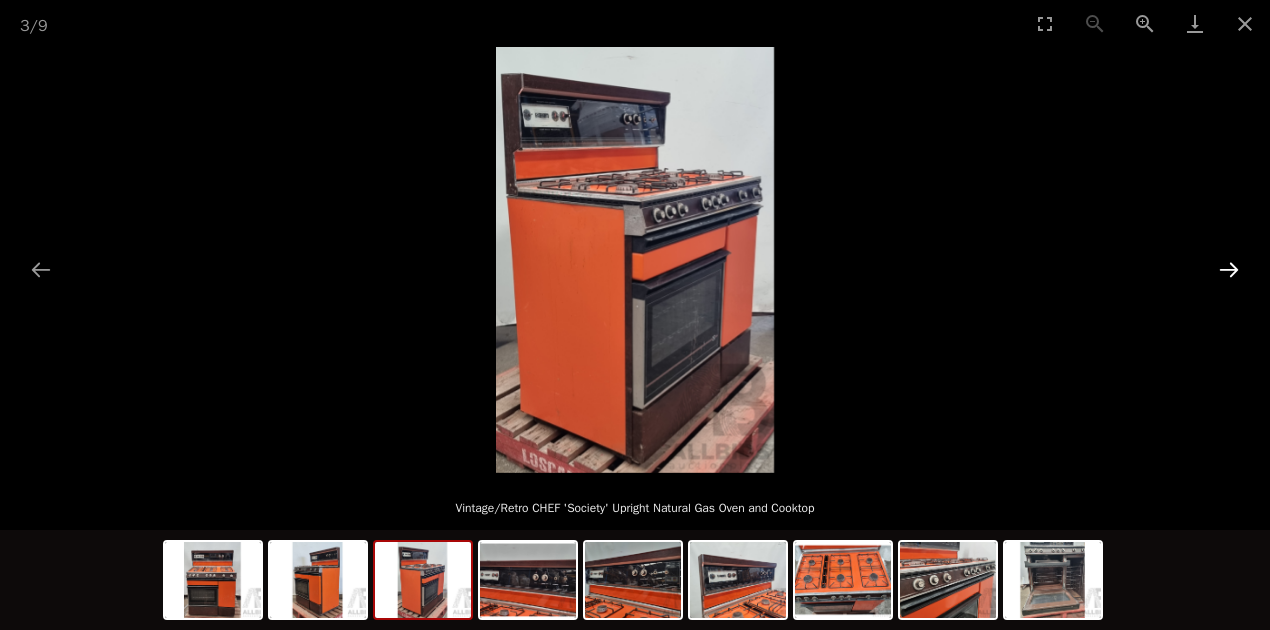 click at bounding box center [1229, 269] 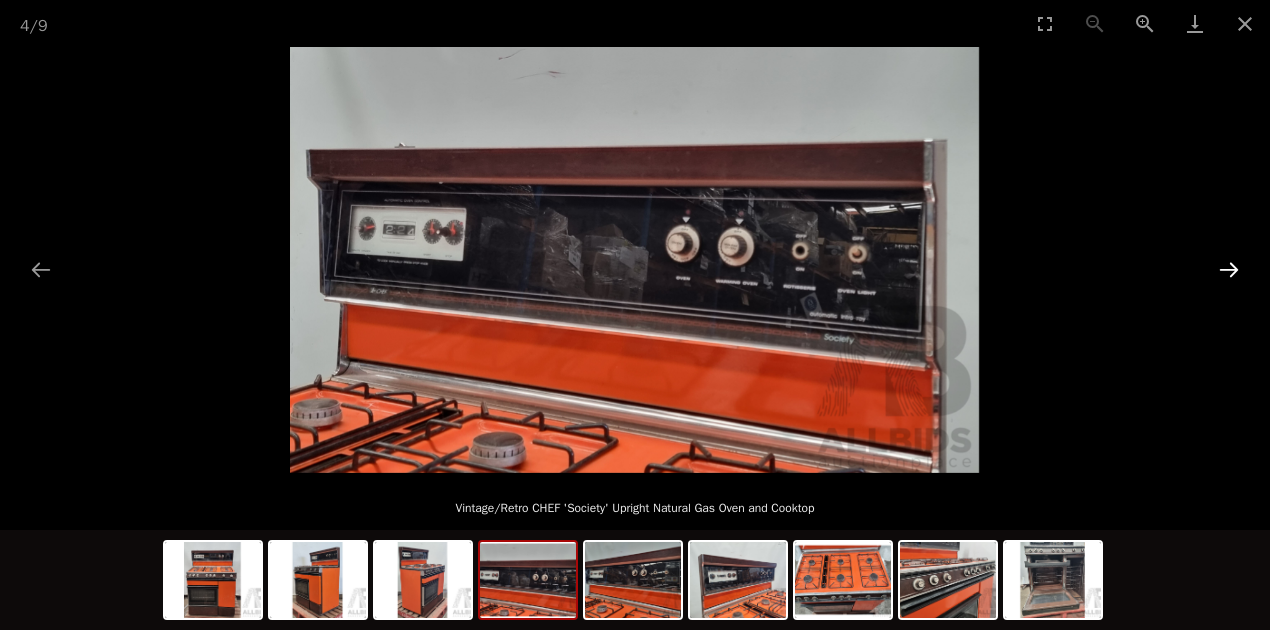 click at bounding box center [1229, 269] 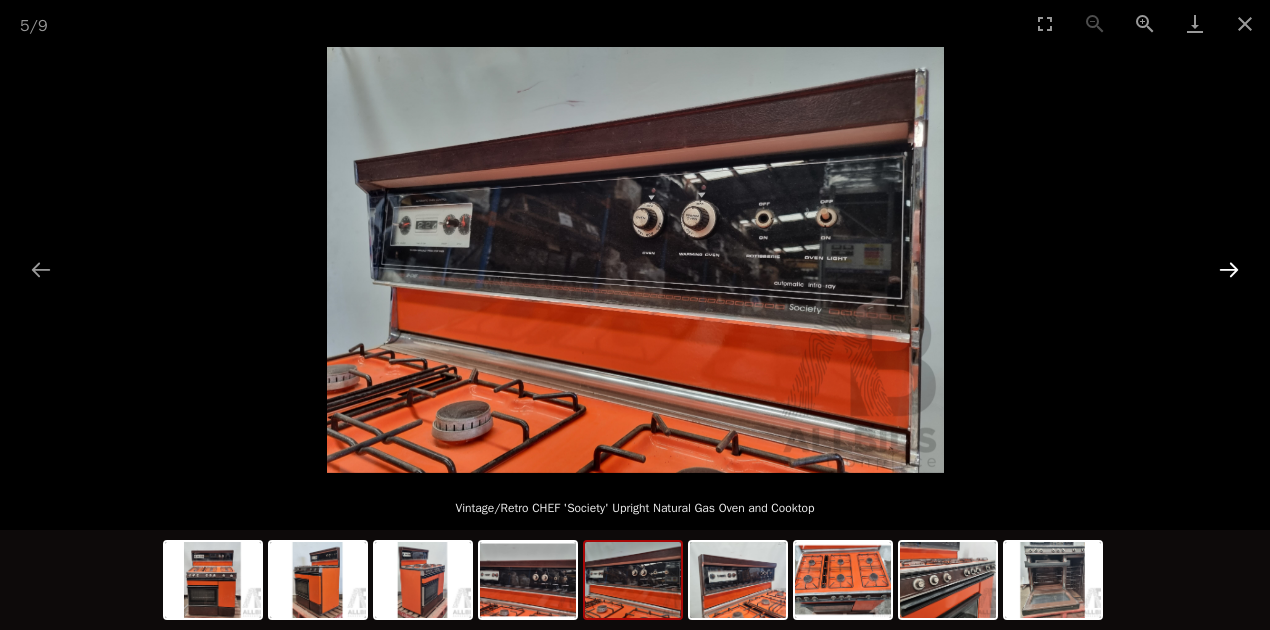 click at bounding box center (1229, 269) 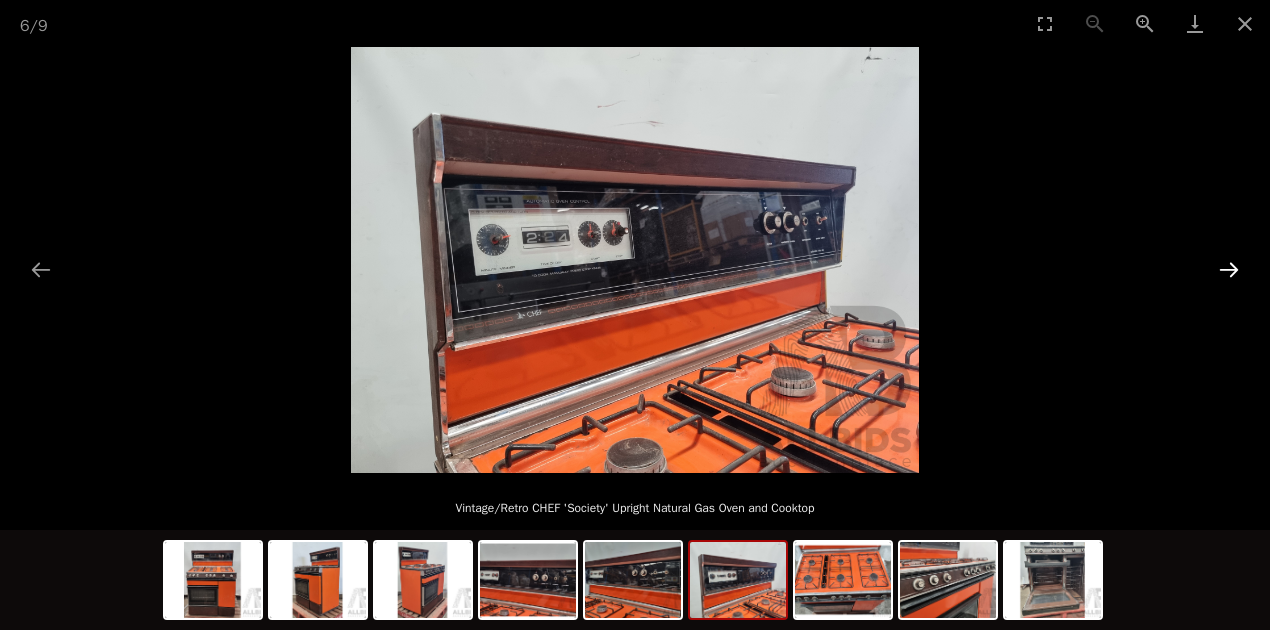 click at bounding box center [1229, 269] 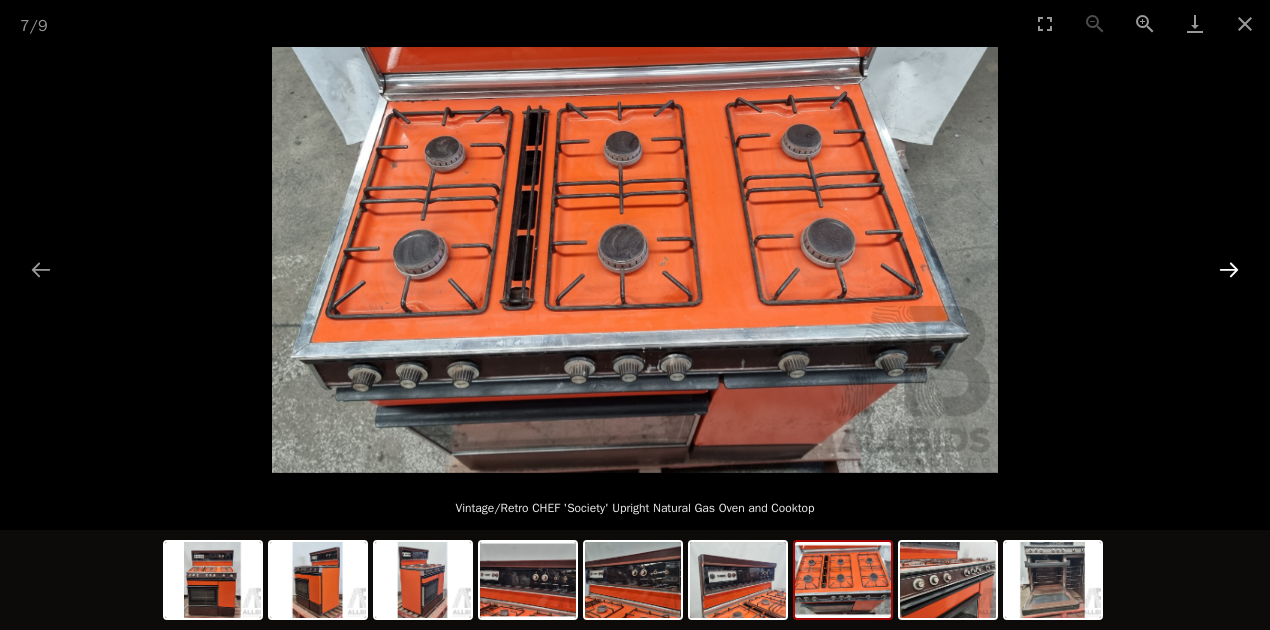 click at bounding box center [1229, 269] 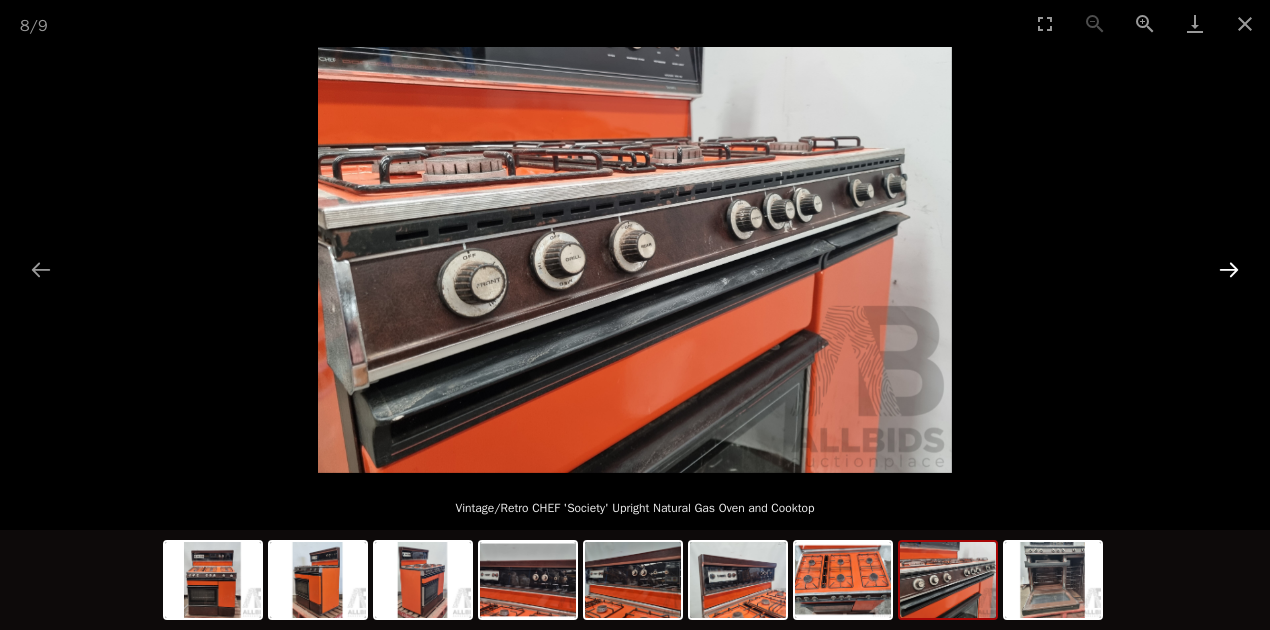 click at bounding box center [1229, 269] 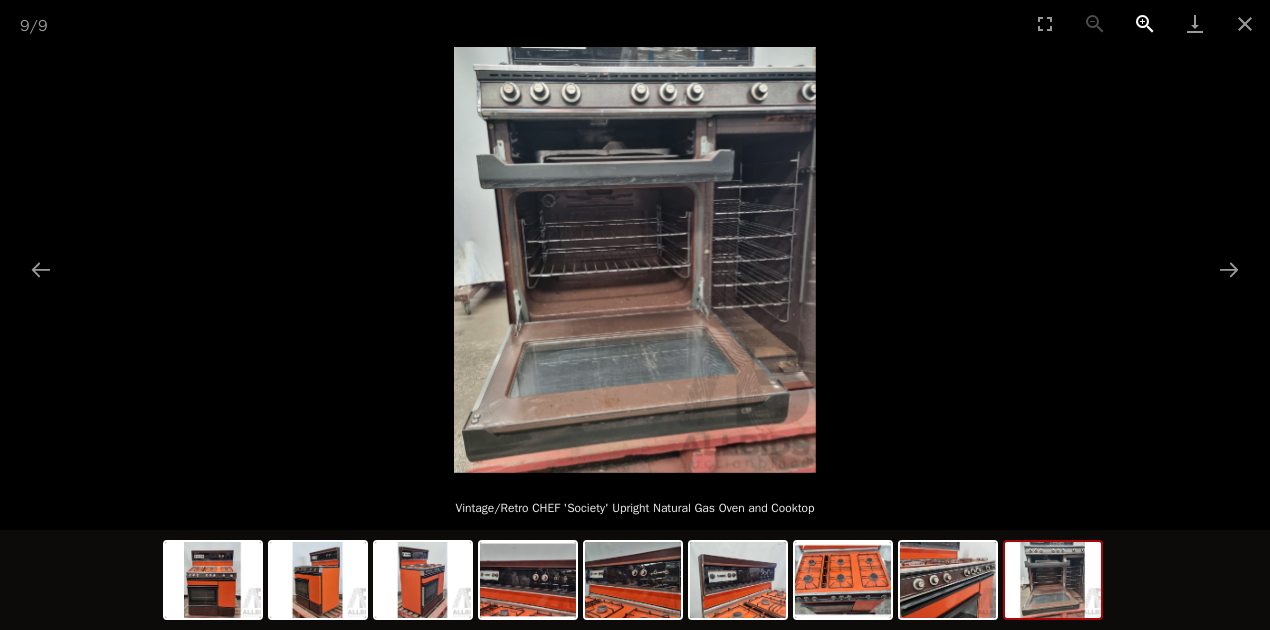 click at bounding box center (1145, 23) 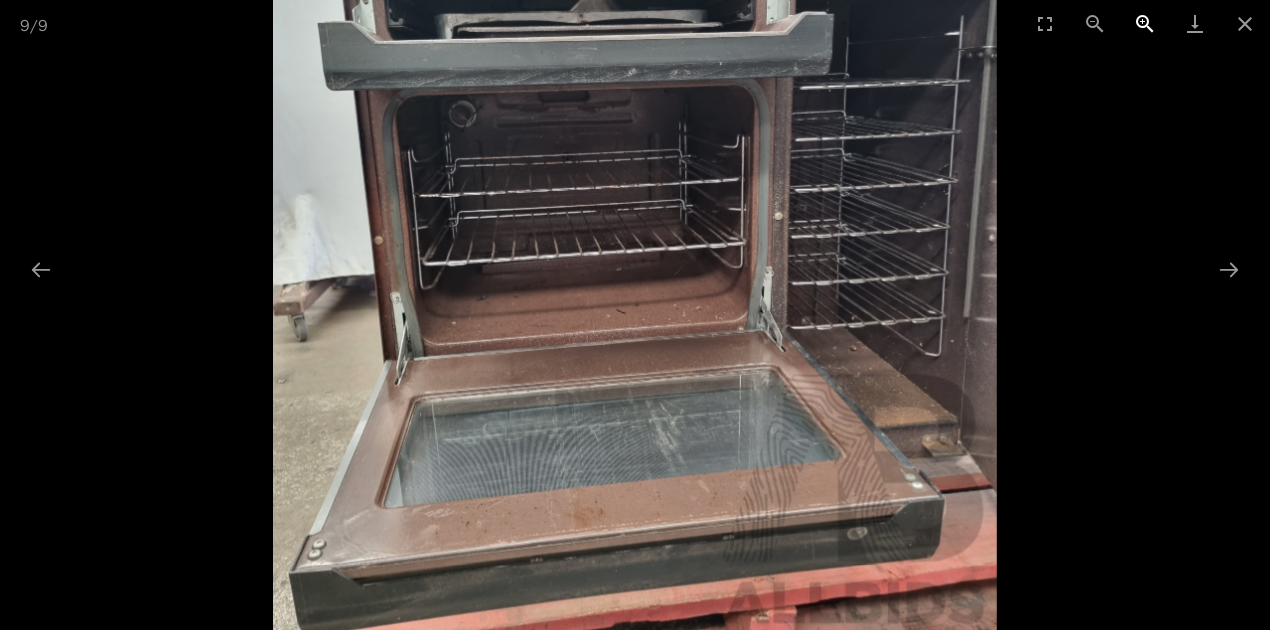 click at bounding box center (1145, 23) 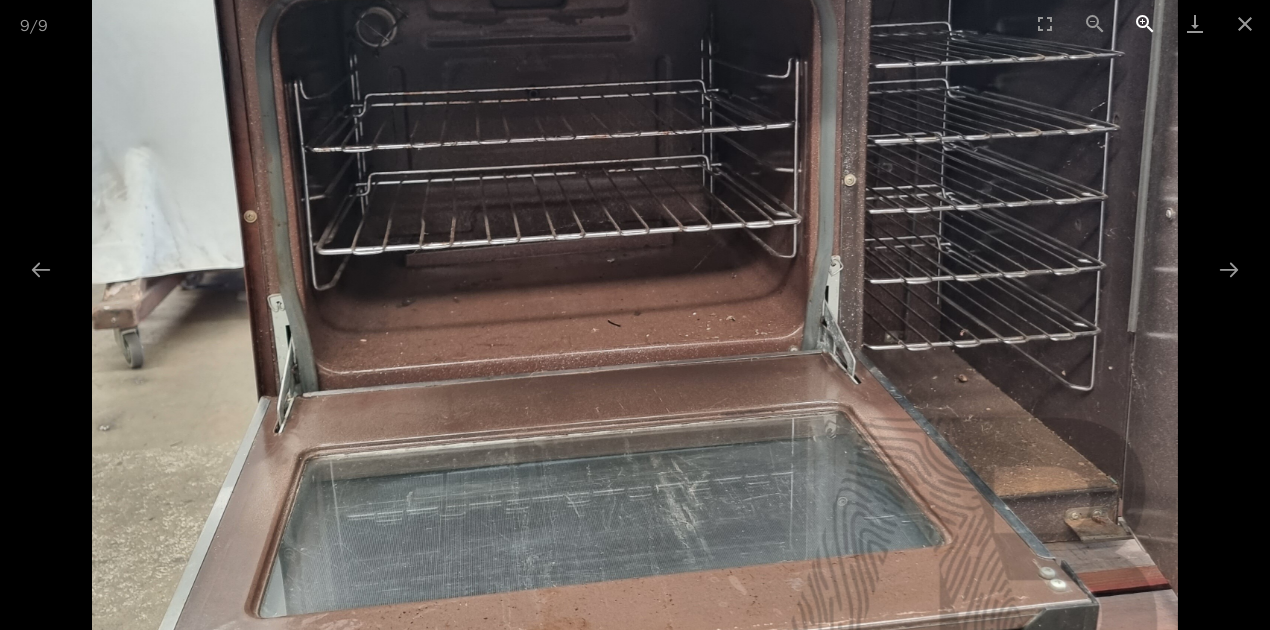 click at bounding box center [1145, 23] 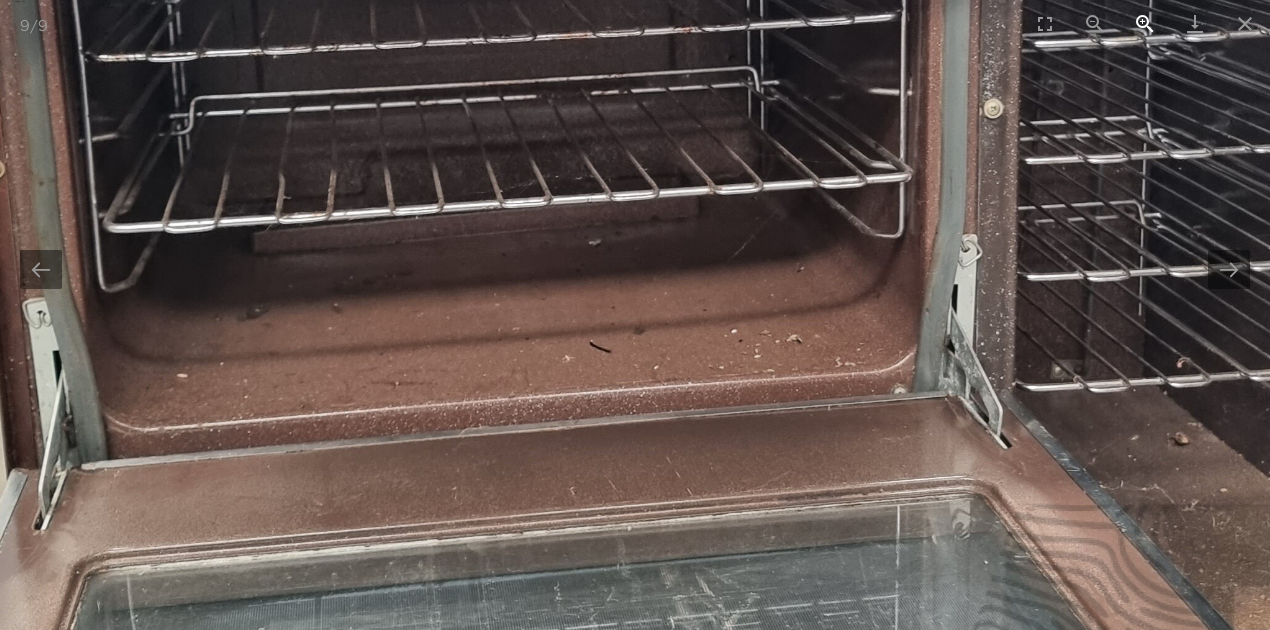 click at bounding box center (1145, 23) 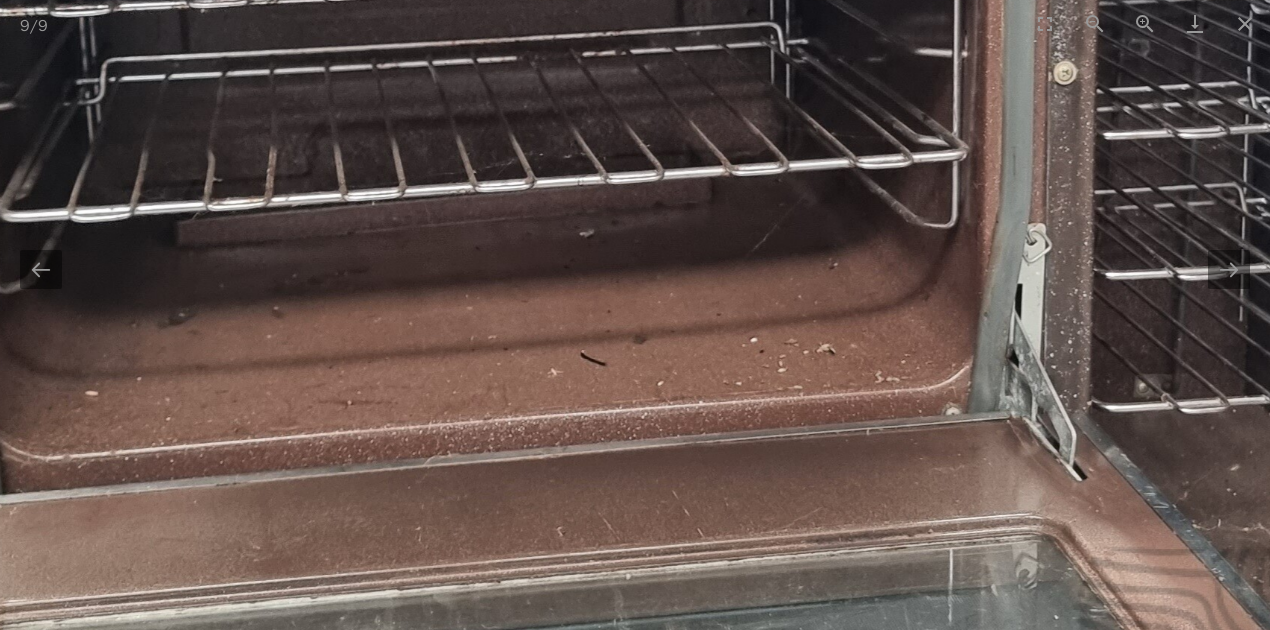 scroll, scrollTop: 0, scrollLeft: 0, axis: both 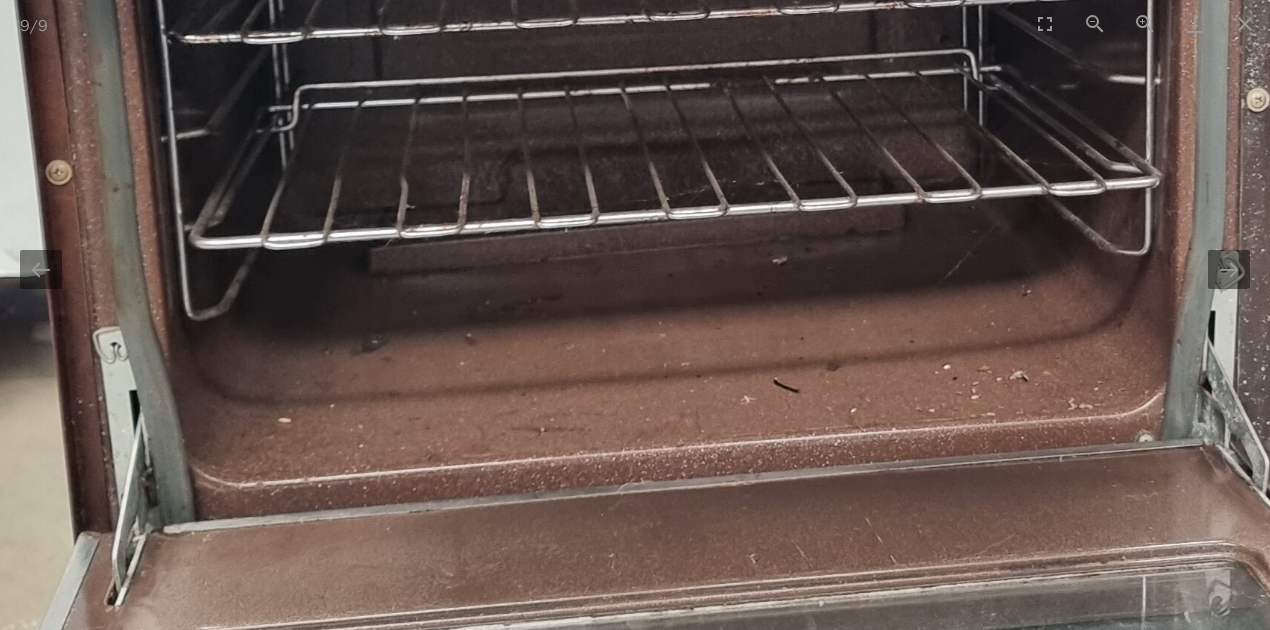drag, startPoint x: 450, startPoint y: 416, endPoint x: 640, endPoint y: 500, distance: 207.74022 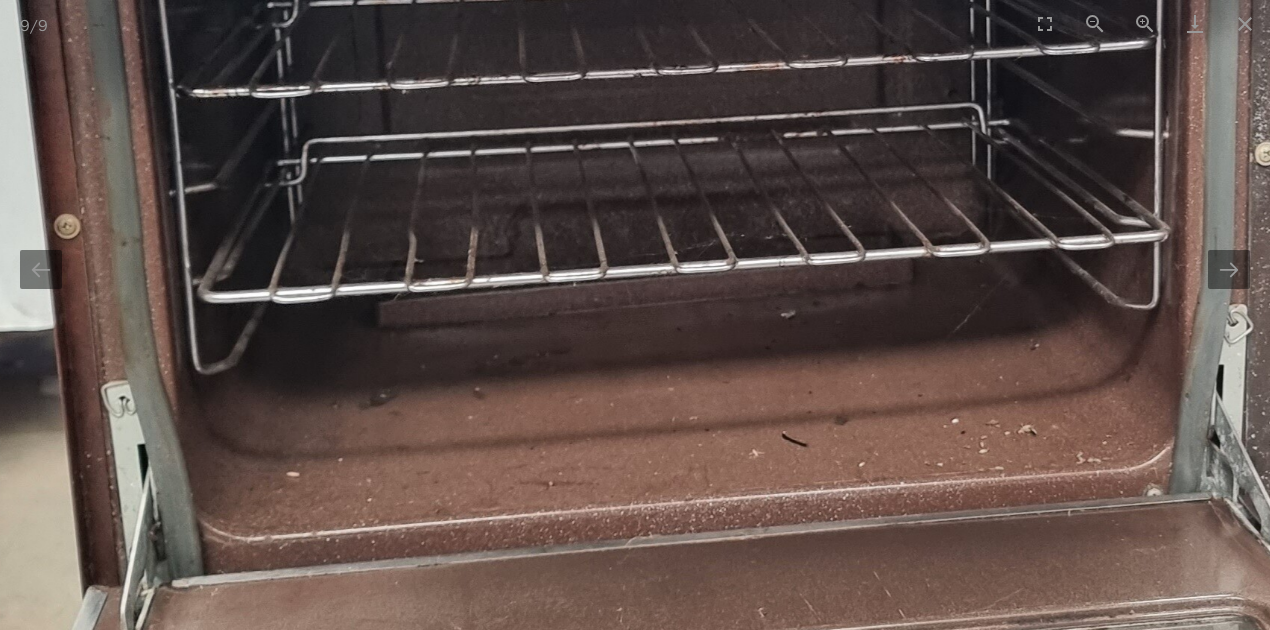 scroll, scrollTop: 0, scrollLeft: 1, axis: horizontal 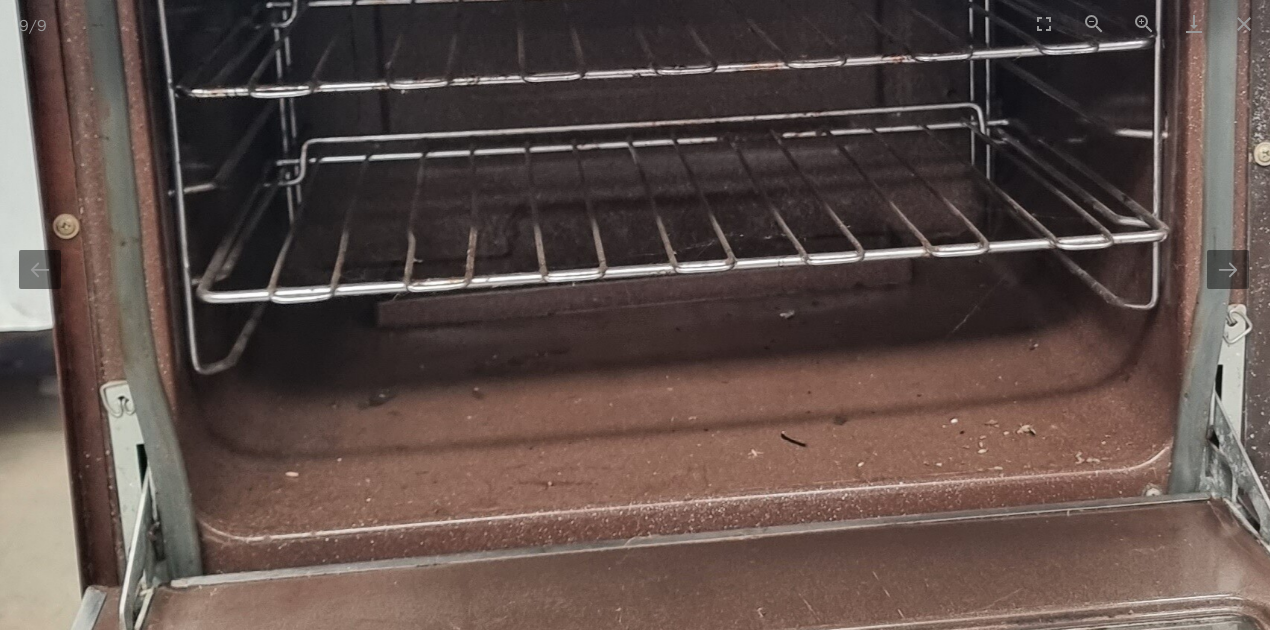 drag, startPoint x: 701, startPoint y: 190, endPoint x: 703, endPoint y: 461, distance: 271.0074 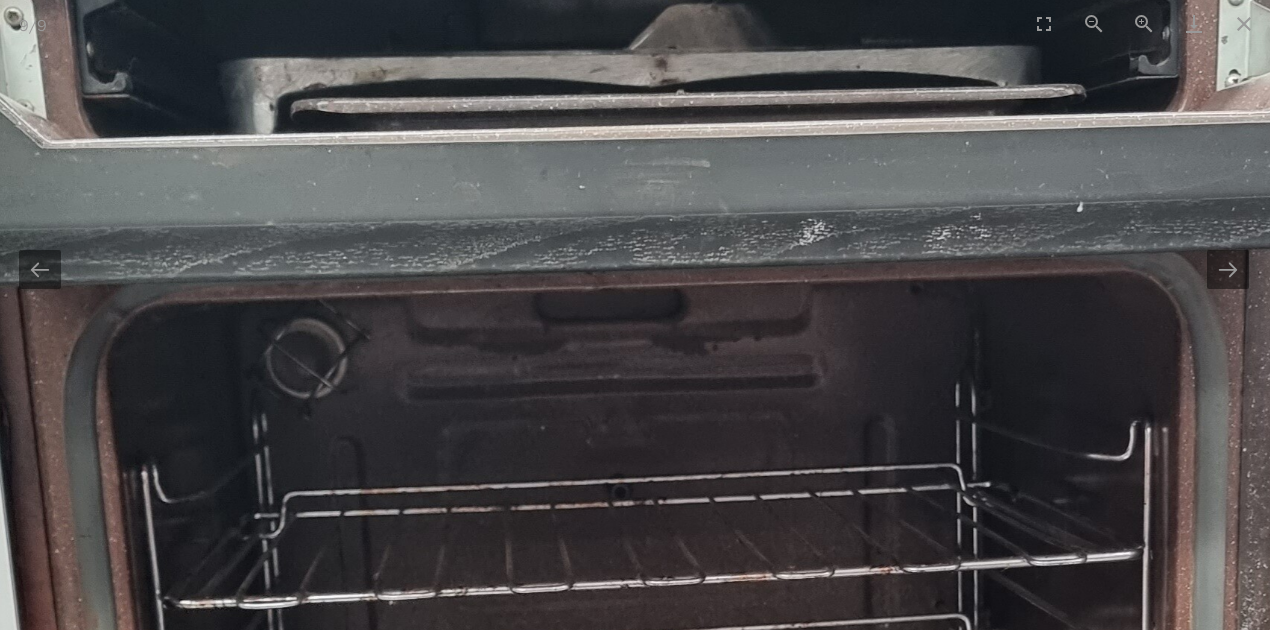 scroll, scrollTop: 0, scrollLeft: 2, axis: horizontal 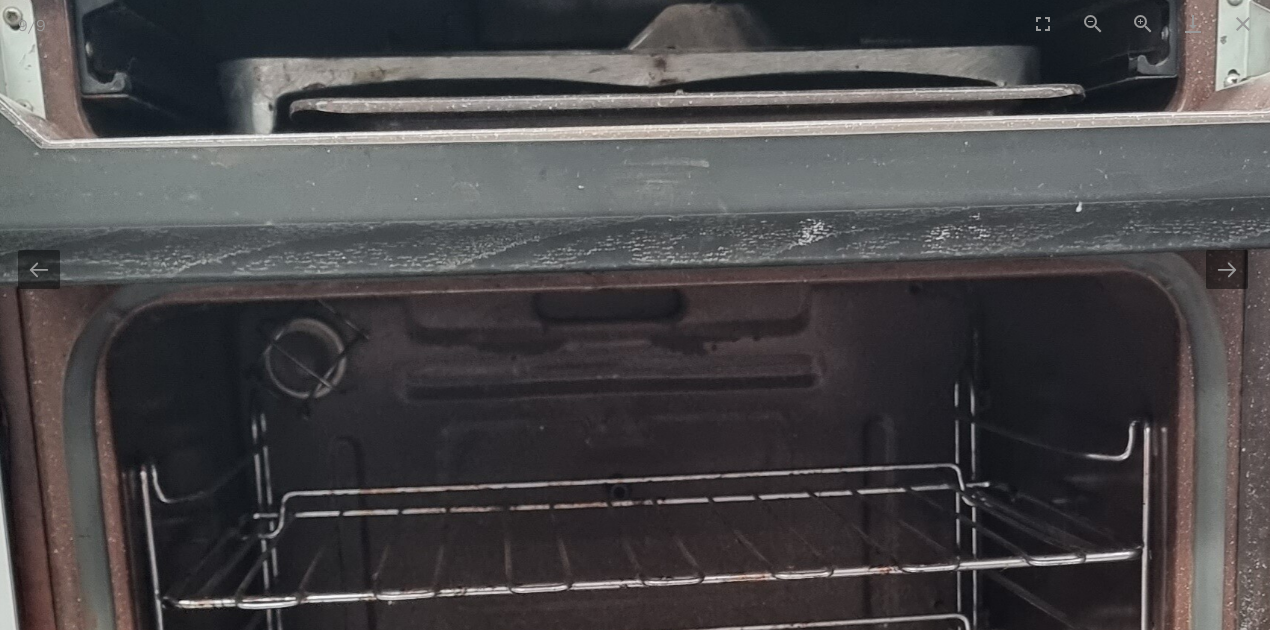 drag, startPoint x: 1036, startPoint y: 419, endPoint x: 733, endPoint y: 200, distance: 373.85828 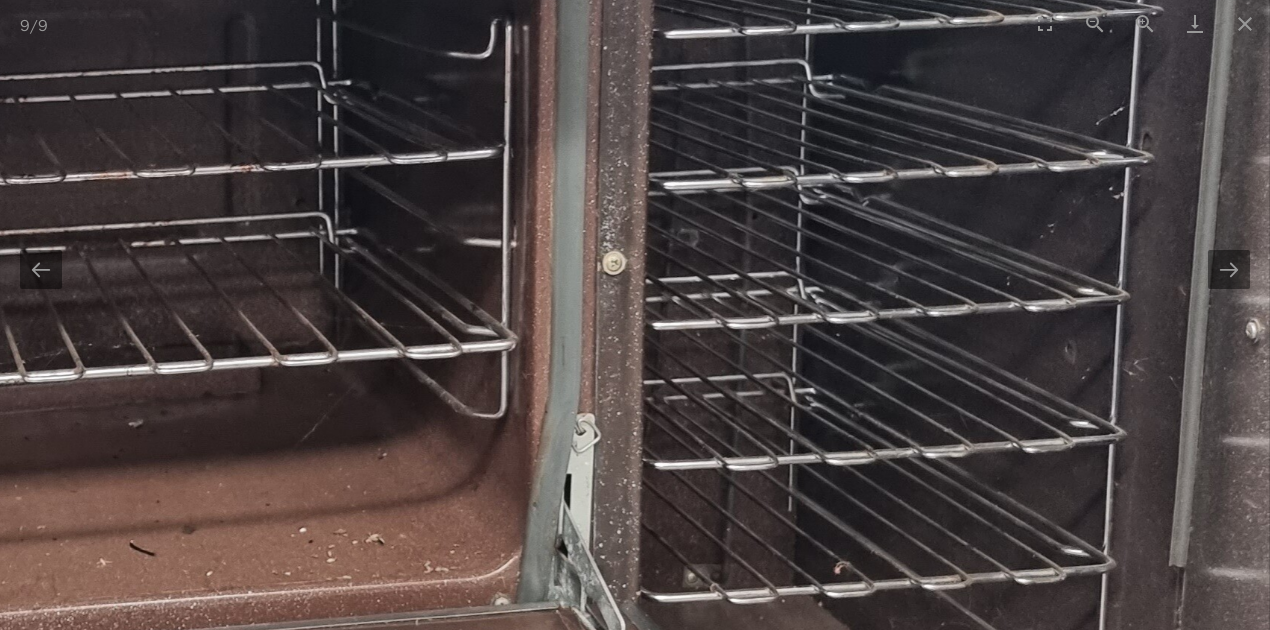 scroll, scrollTop: 0, scrollLeft: 0, axis: both 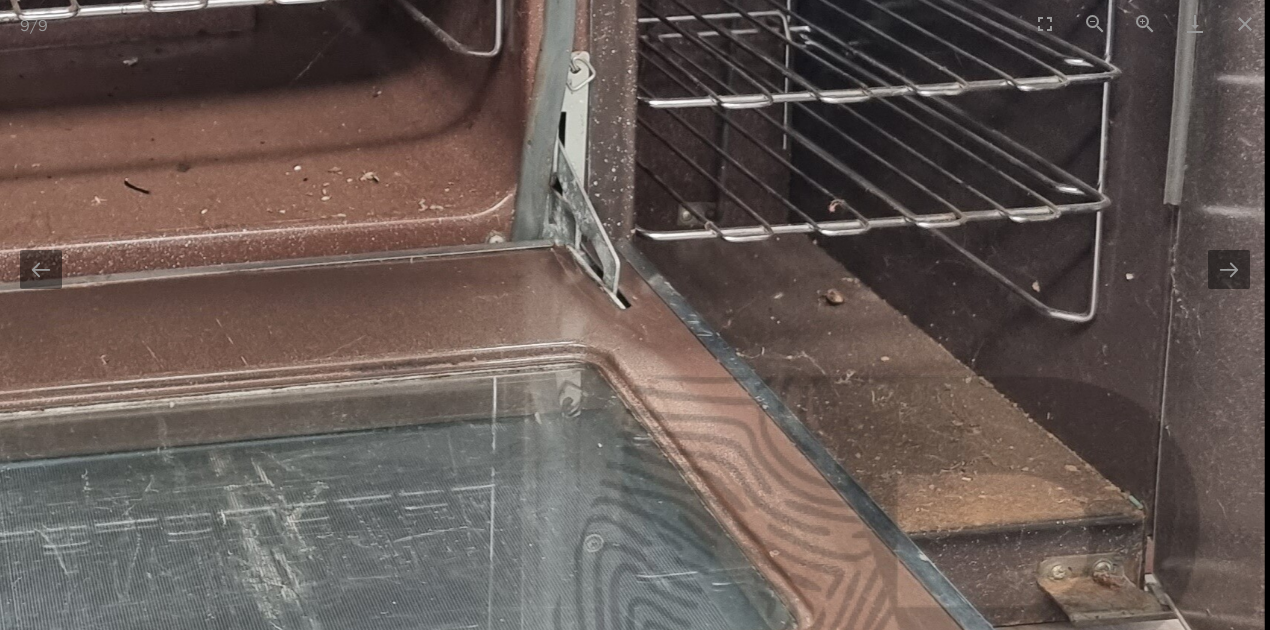 drag, startPoint x: 667, startPoint y: 430, endPoint x: 620, endPoint y: -34, distance: 466.3743 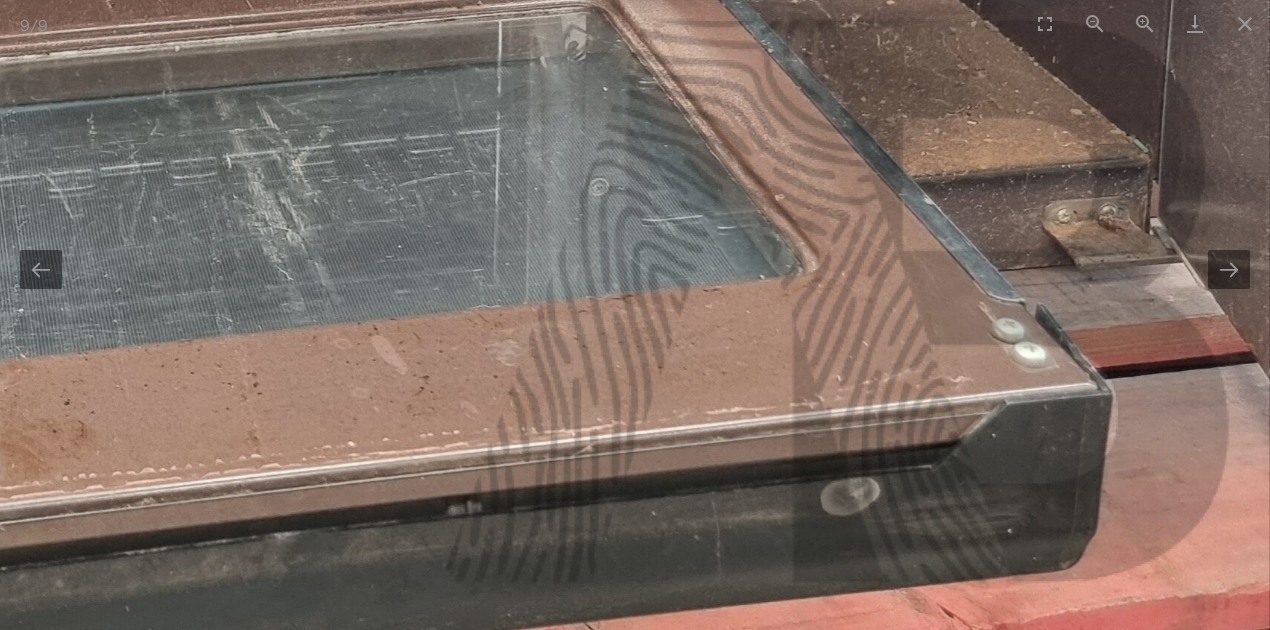 scroll, scrollTop: 1200, scrollLeft: 0, axis: vertical 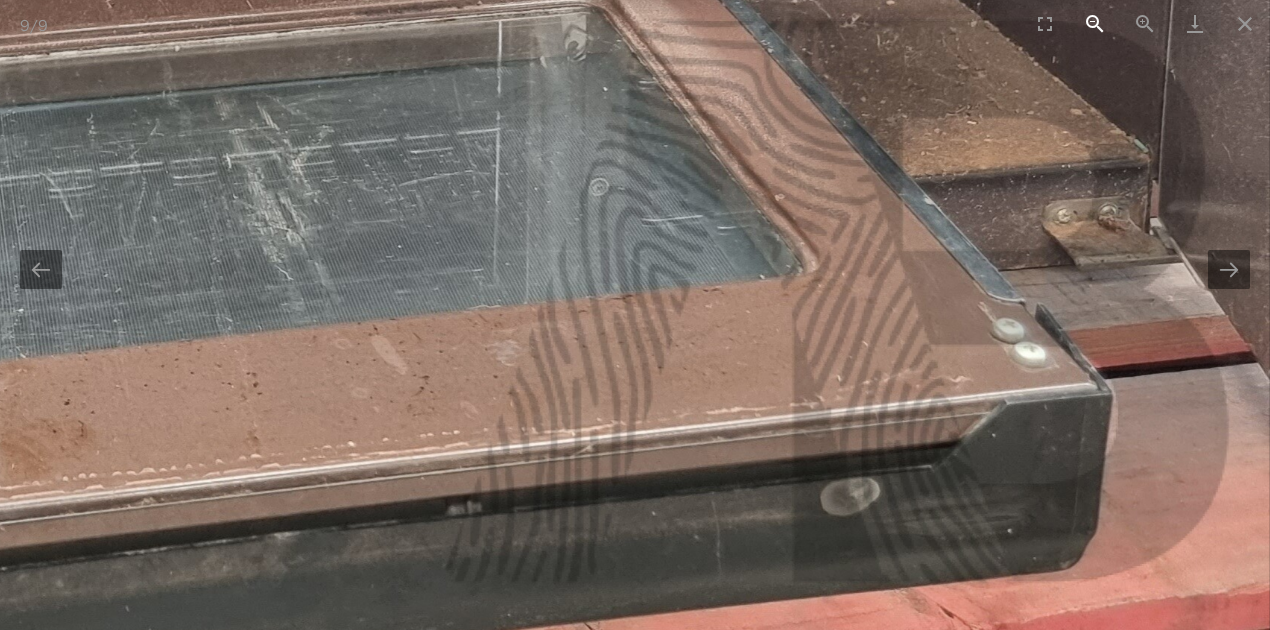 click at bounding box center [1095, 23] 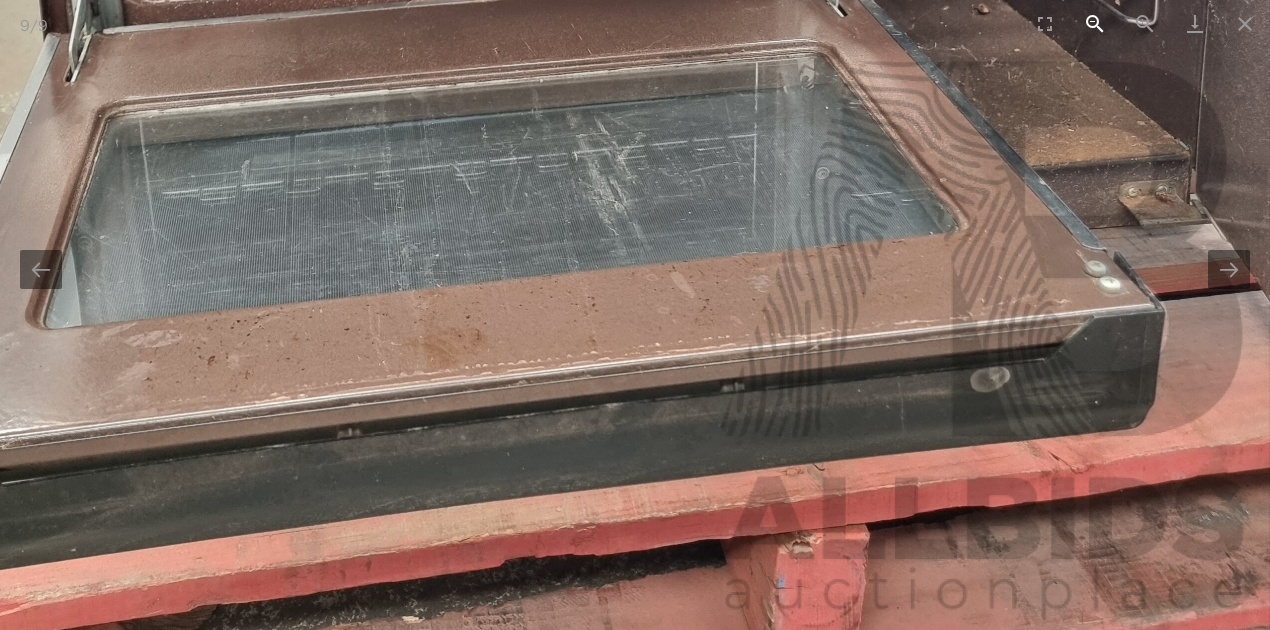 click at bounding box center (1095, 23) 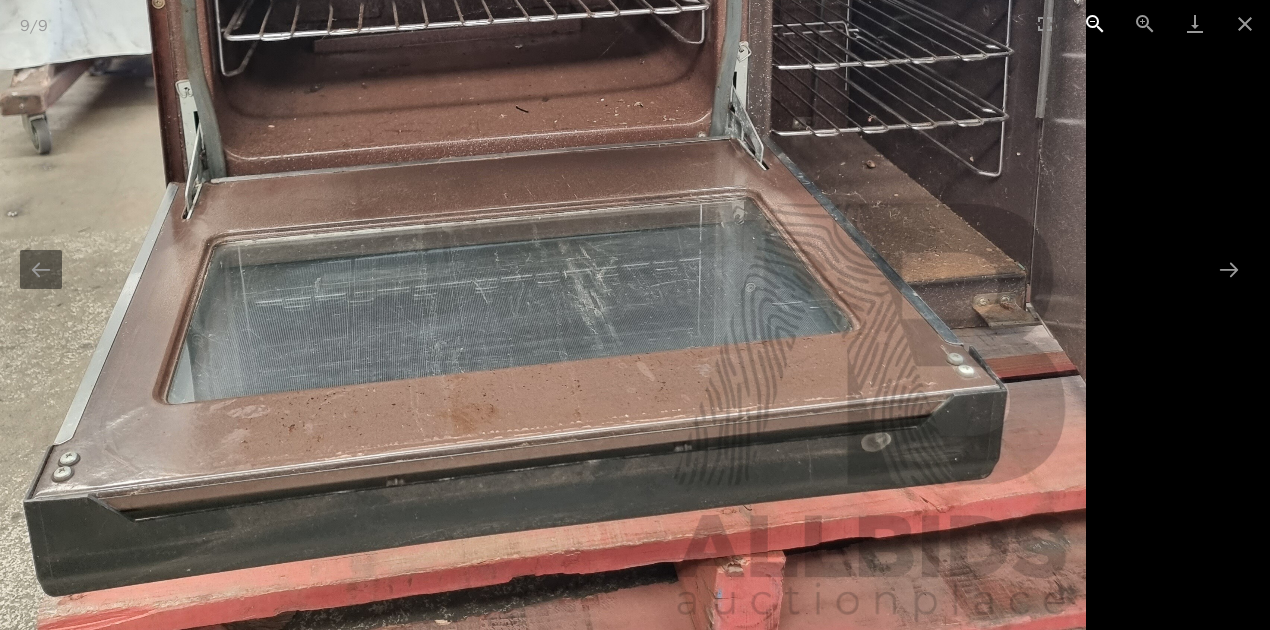click at bounding box center [1095, 23] 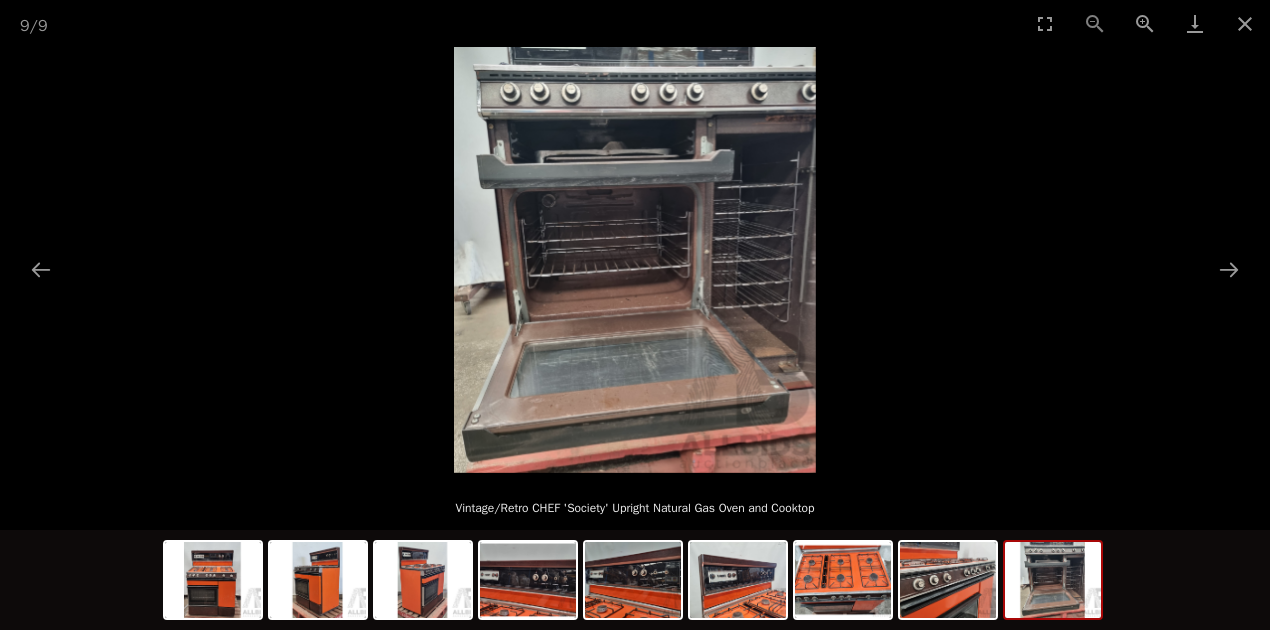 click on "9  /
9" at bounding box center [635, 23] 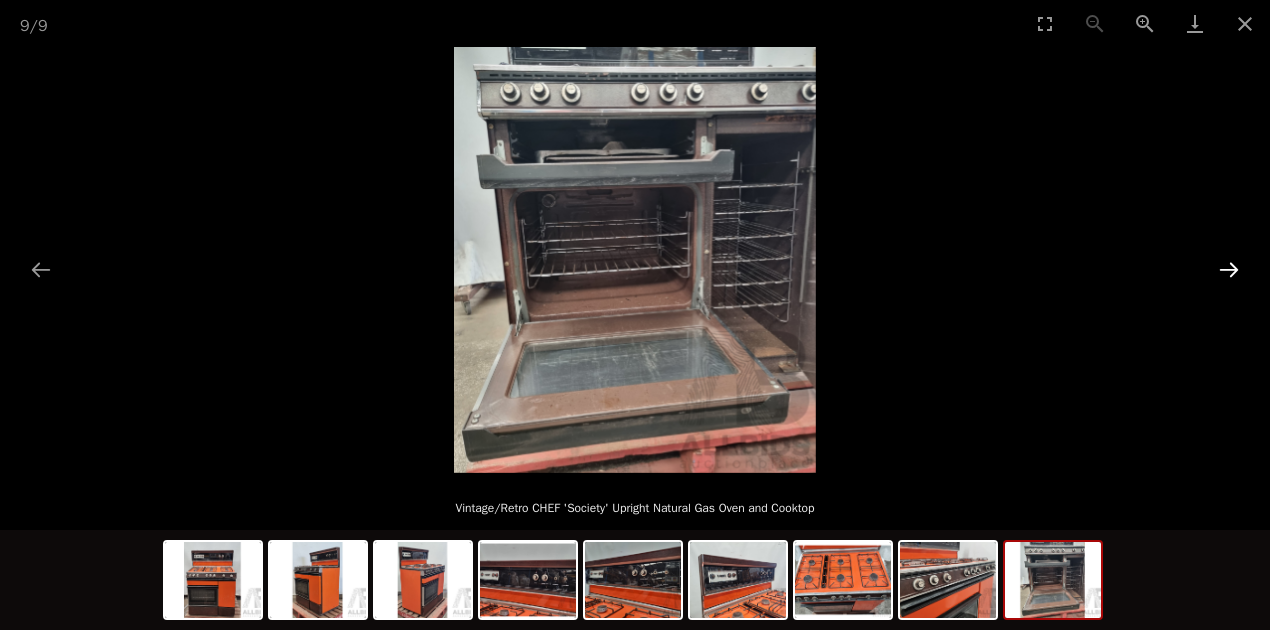 click at bounding box center (1229, 269) 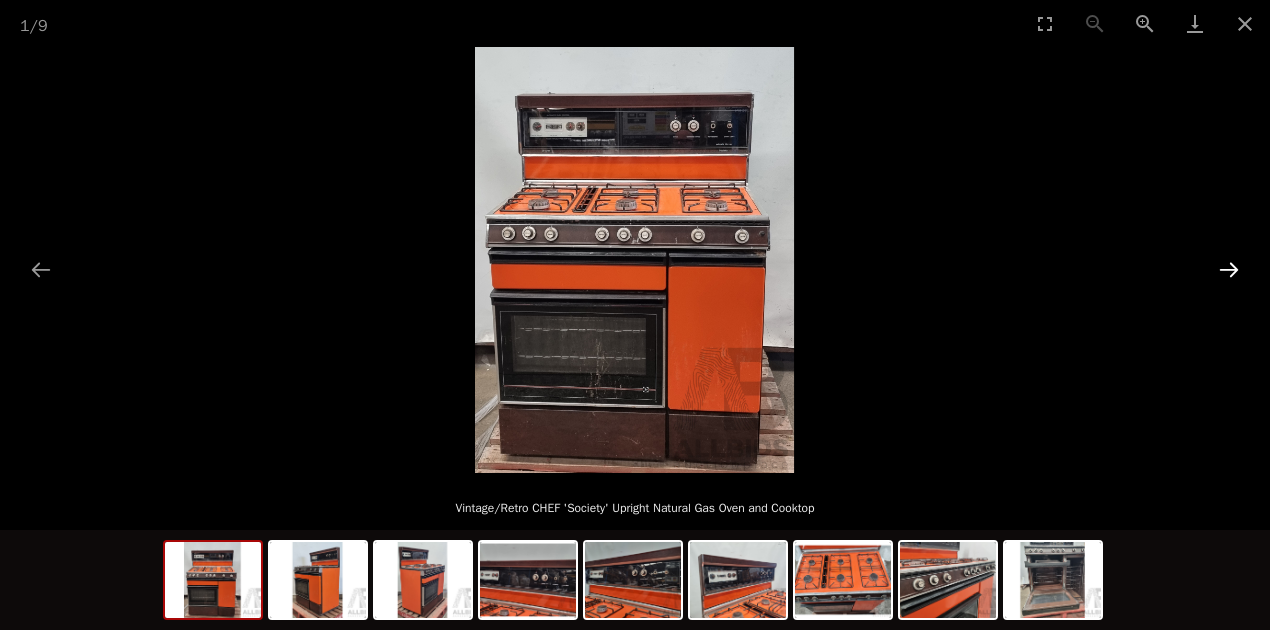 click at bounding box center [1229, 269] 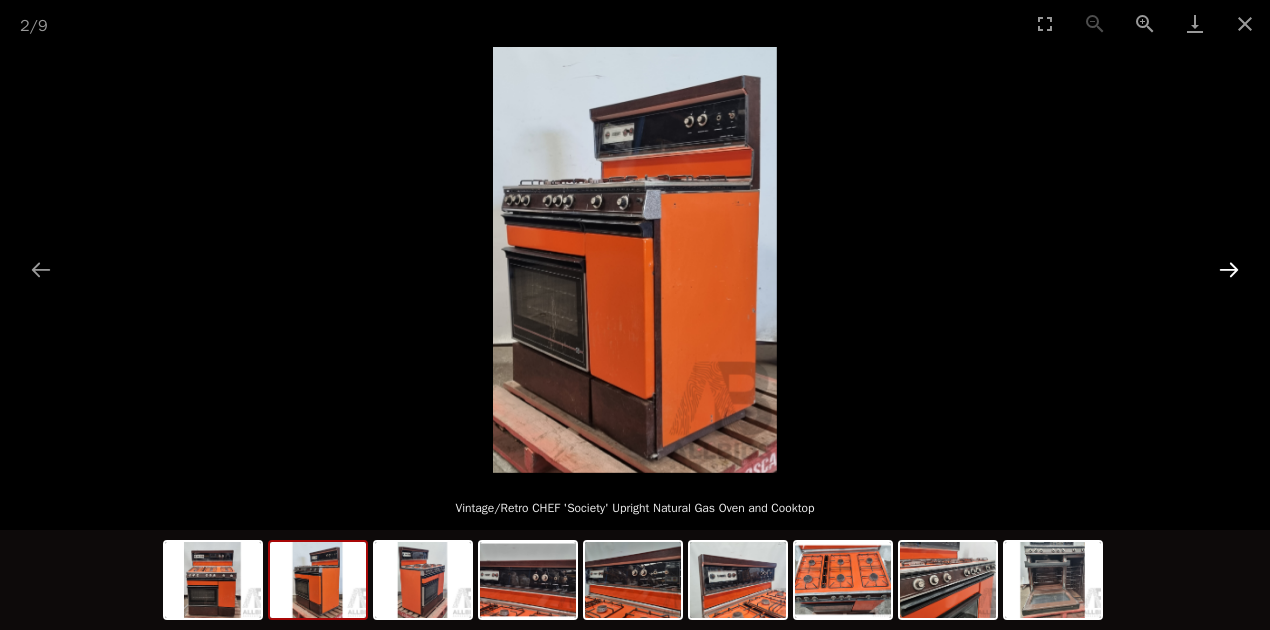 click at bounding box center [1229, 269] 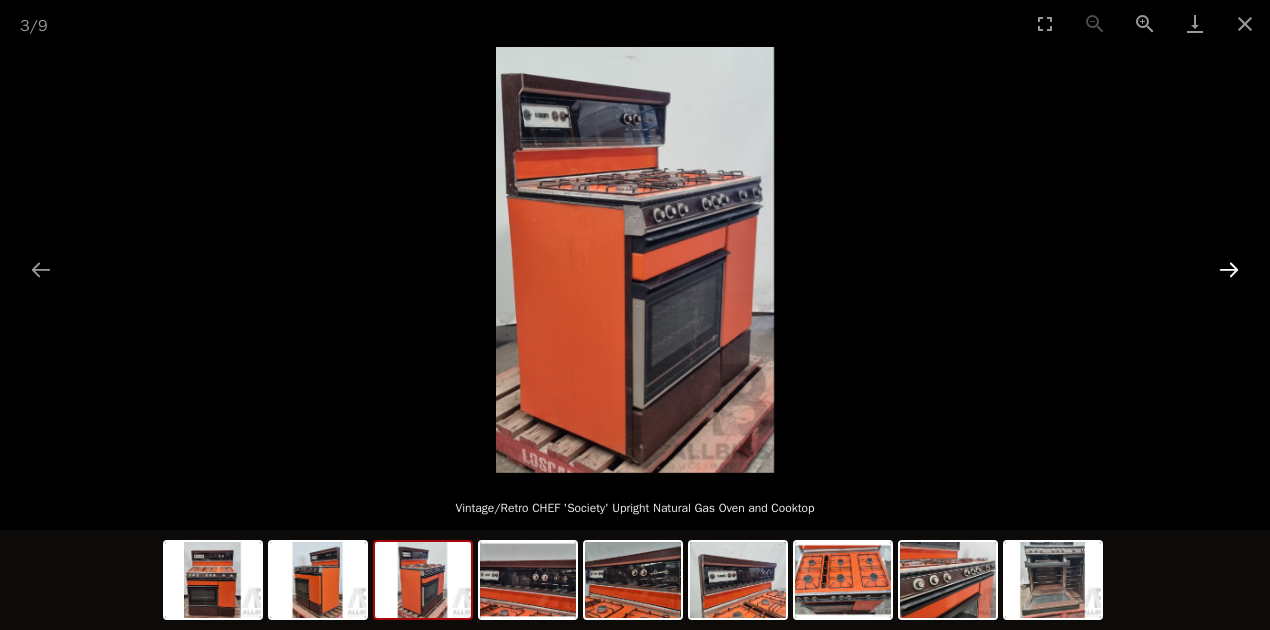 click at bounding box center (1229, 269) 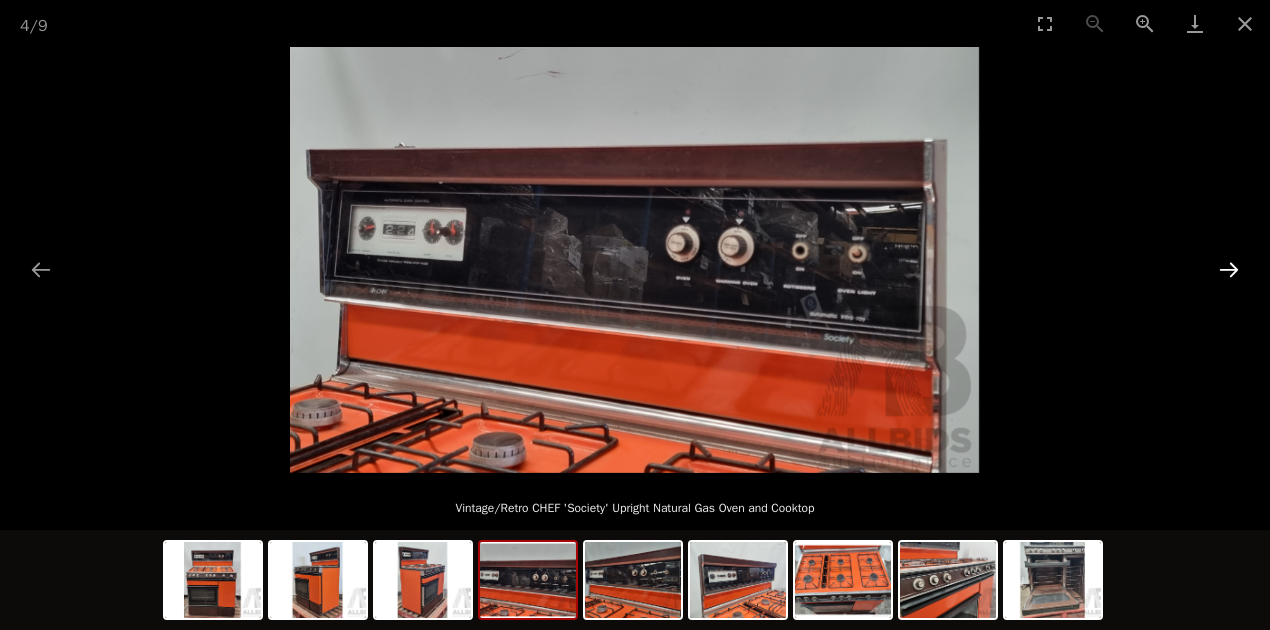 click at bounding box center (1229, 269) 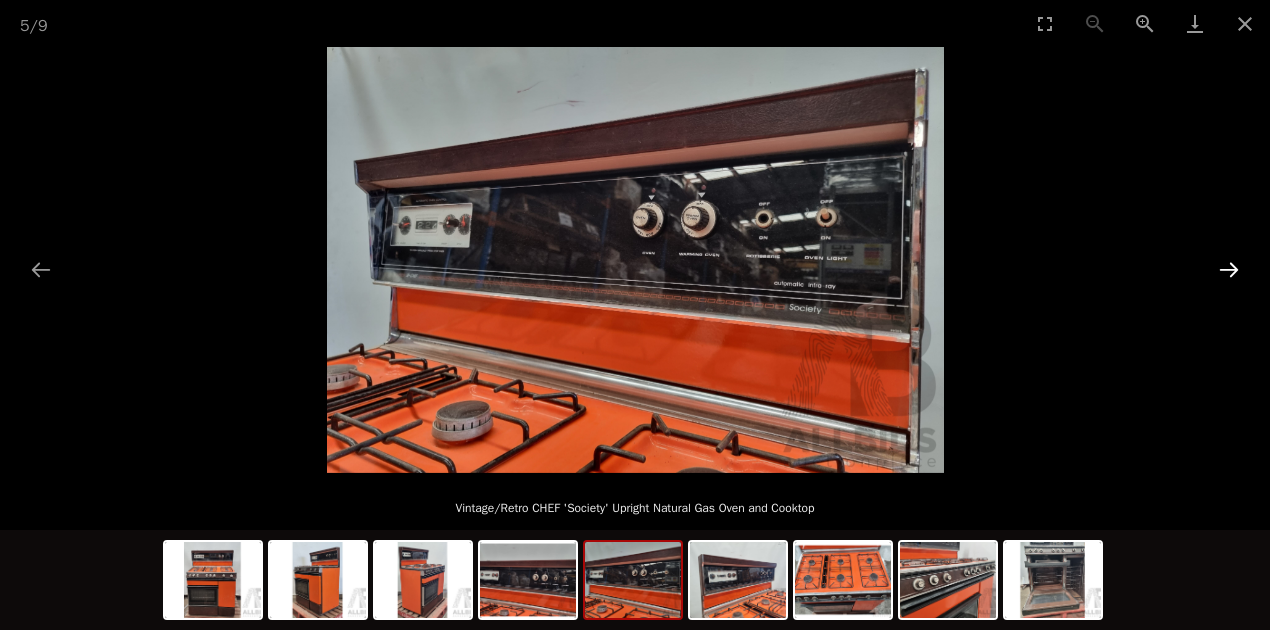 click at bounding box center (1229, 269) 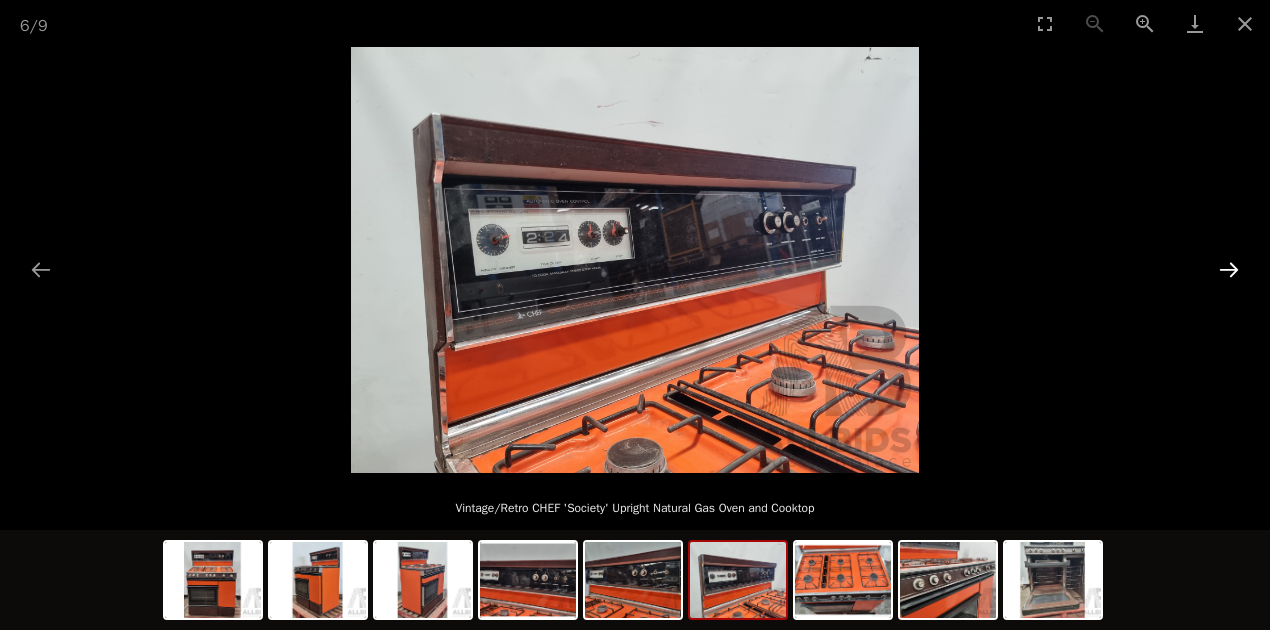 click at bounding box center [1229, 269] 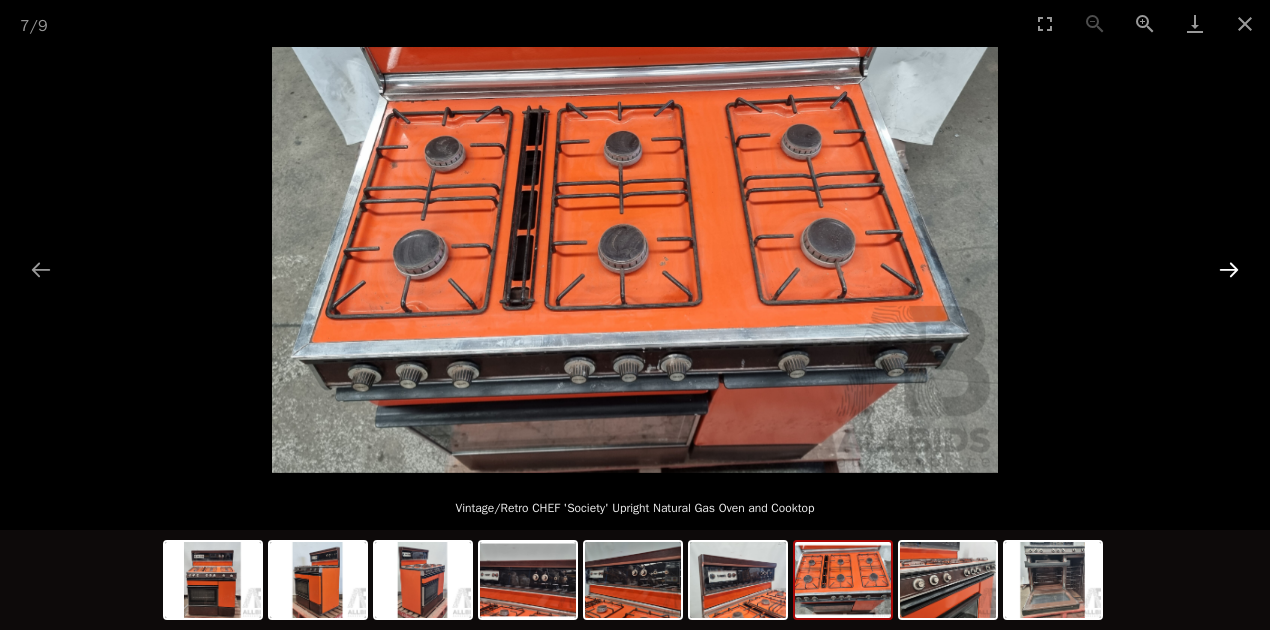 click at bounding box center (1229, 269) 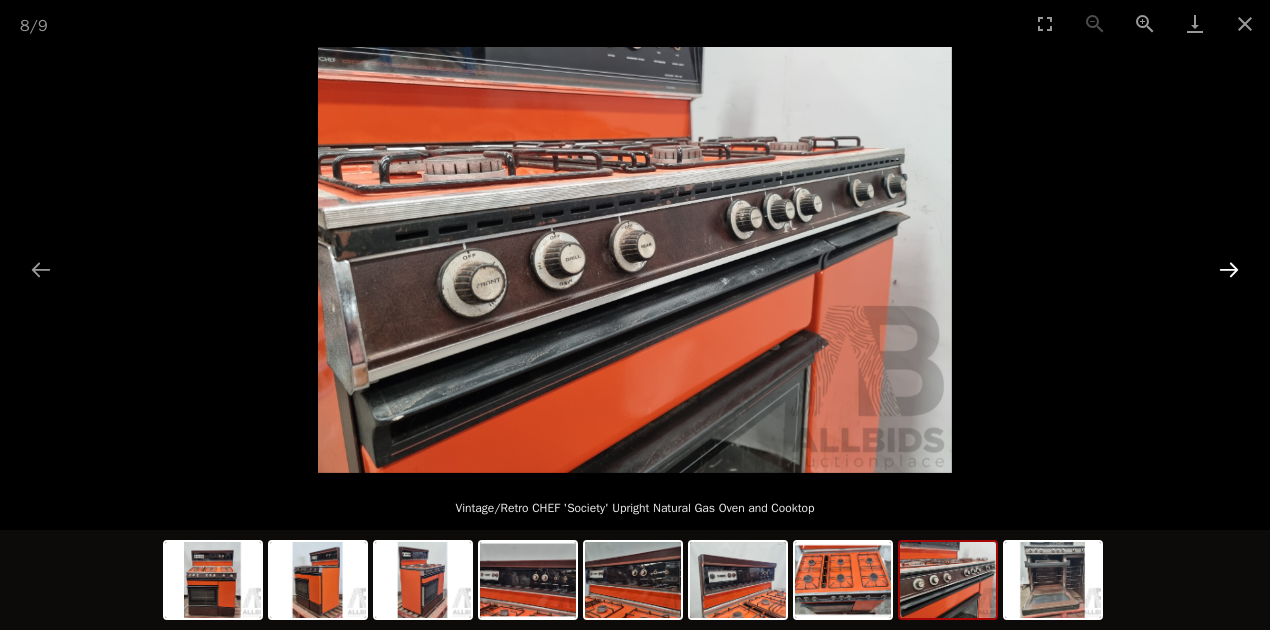 click at bounding box center [1229, 269] 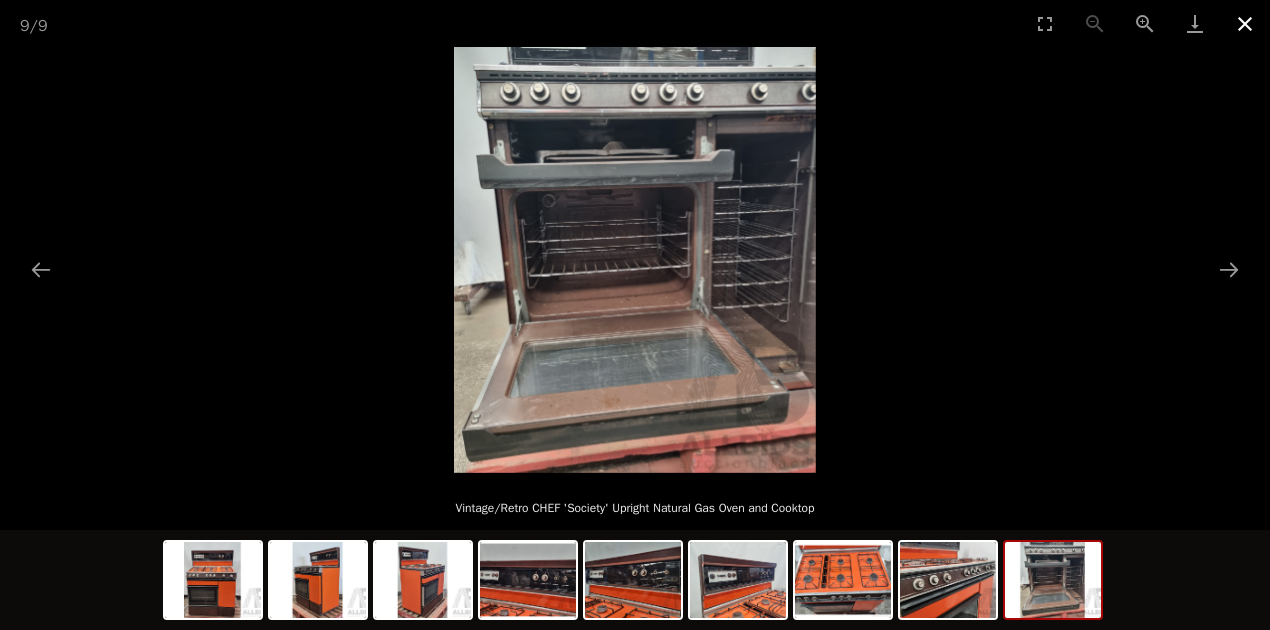 click at bounding box center (1245, 23) 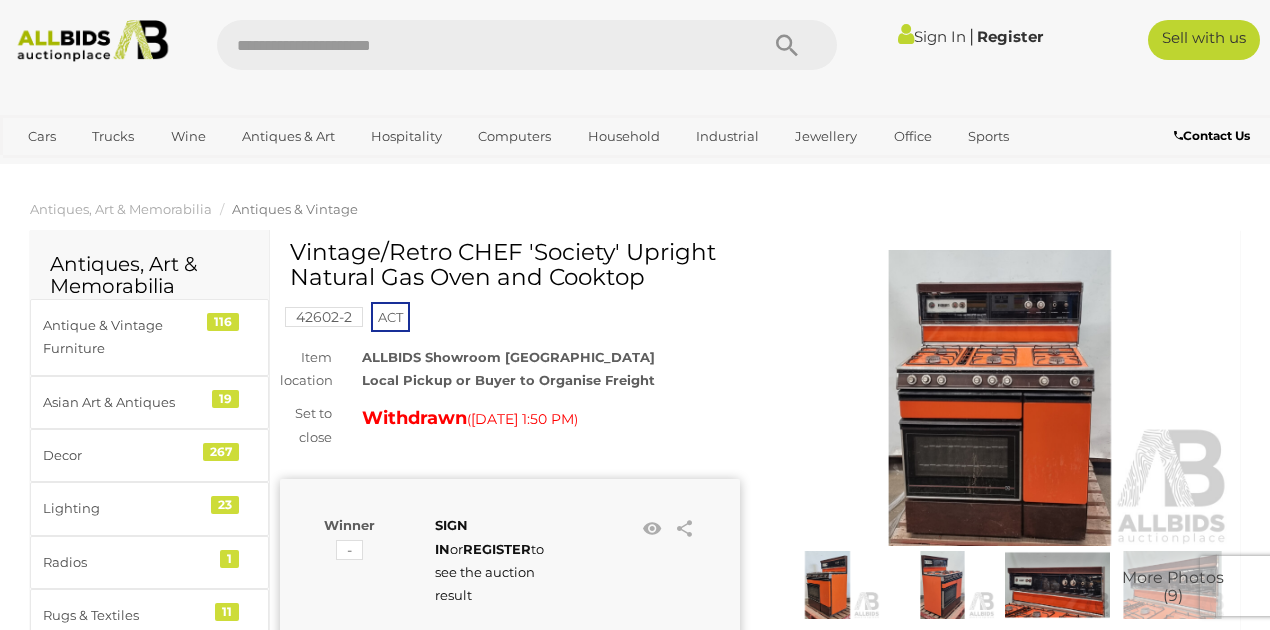 scroll, scrollTop: 533, scrollLeft: 0, axis: vertical 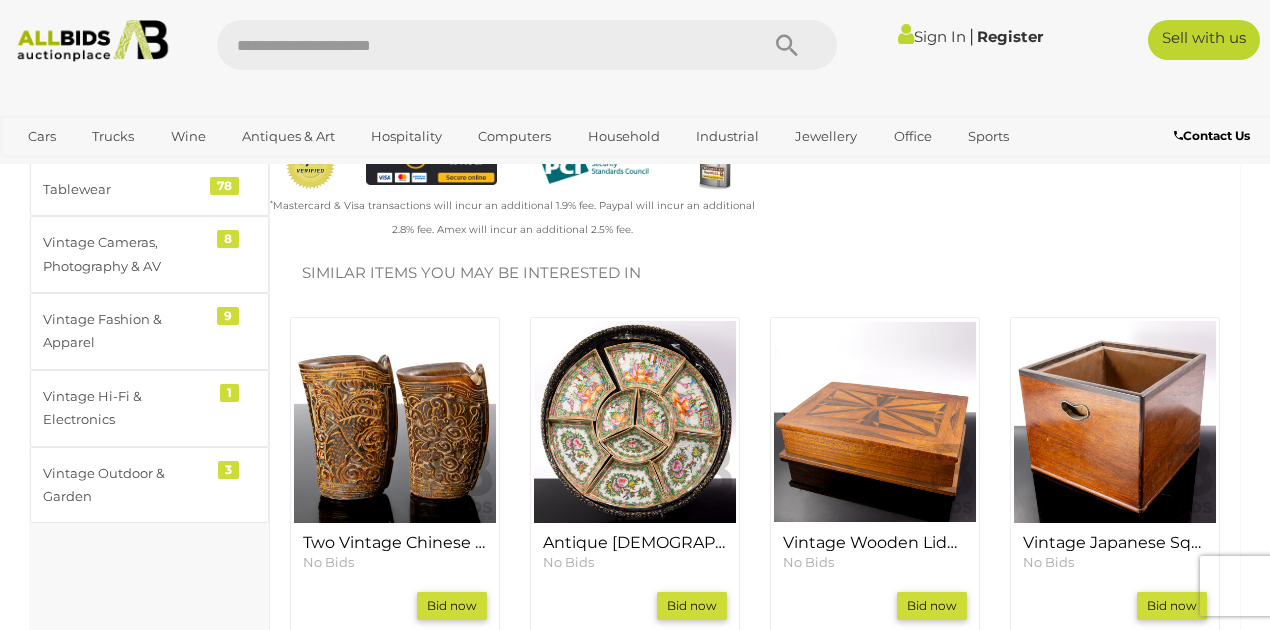 click at bounding box center [875, 422] 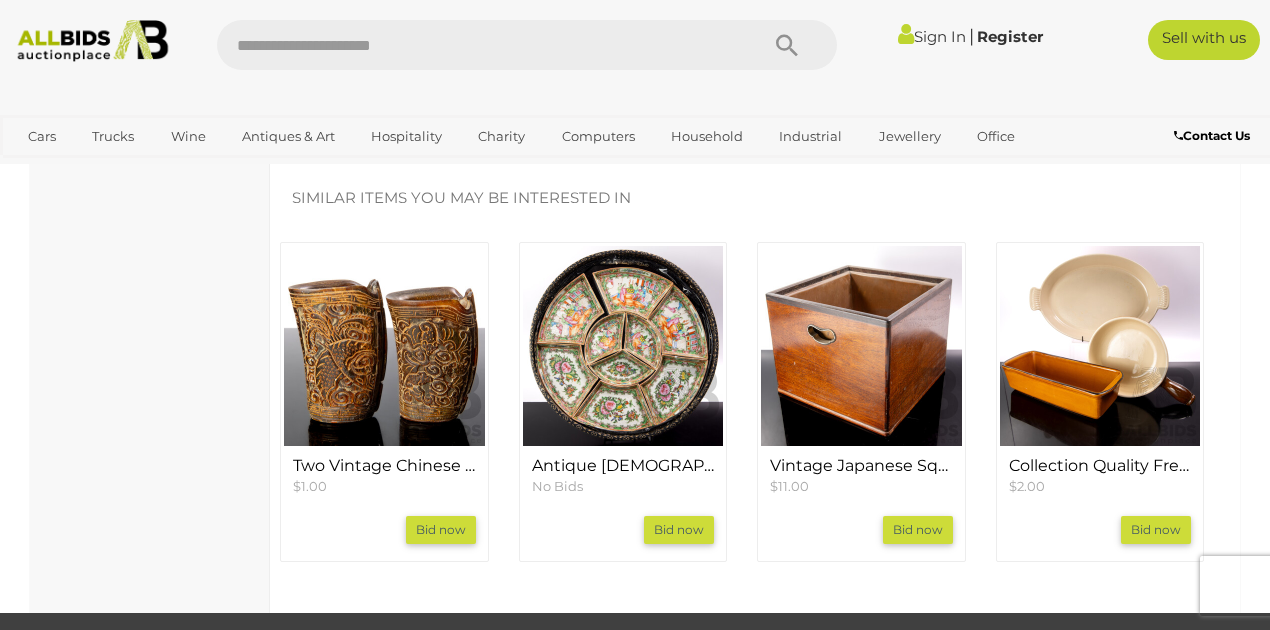 scroll, scrollTop: 1933, scrollLeft: 0, axis: vertical 